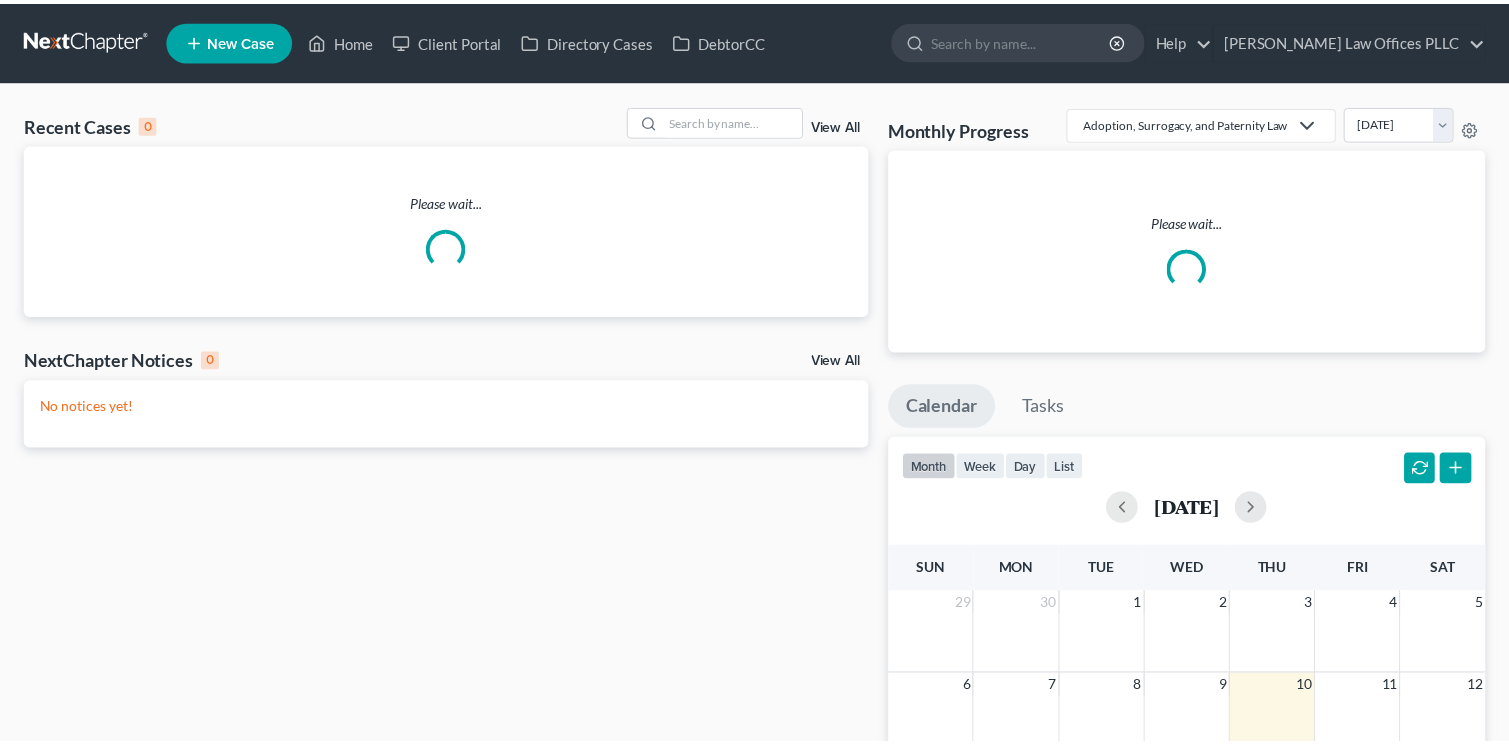 scroll, scrollTop: 0, scrollLeft: 0, axis: both 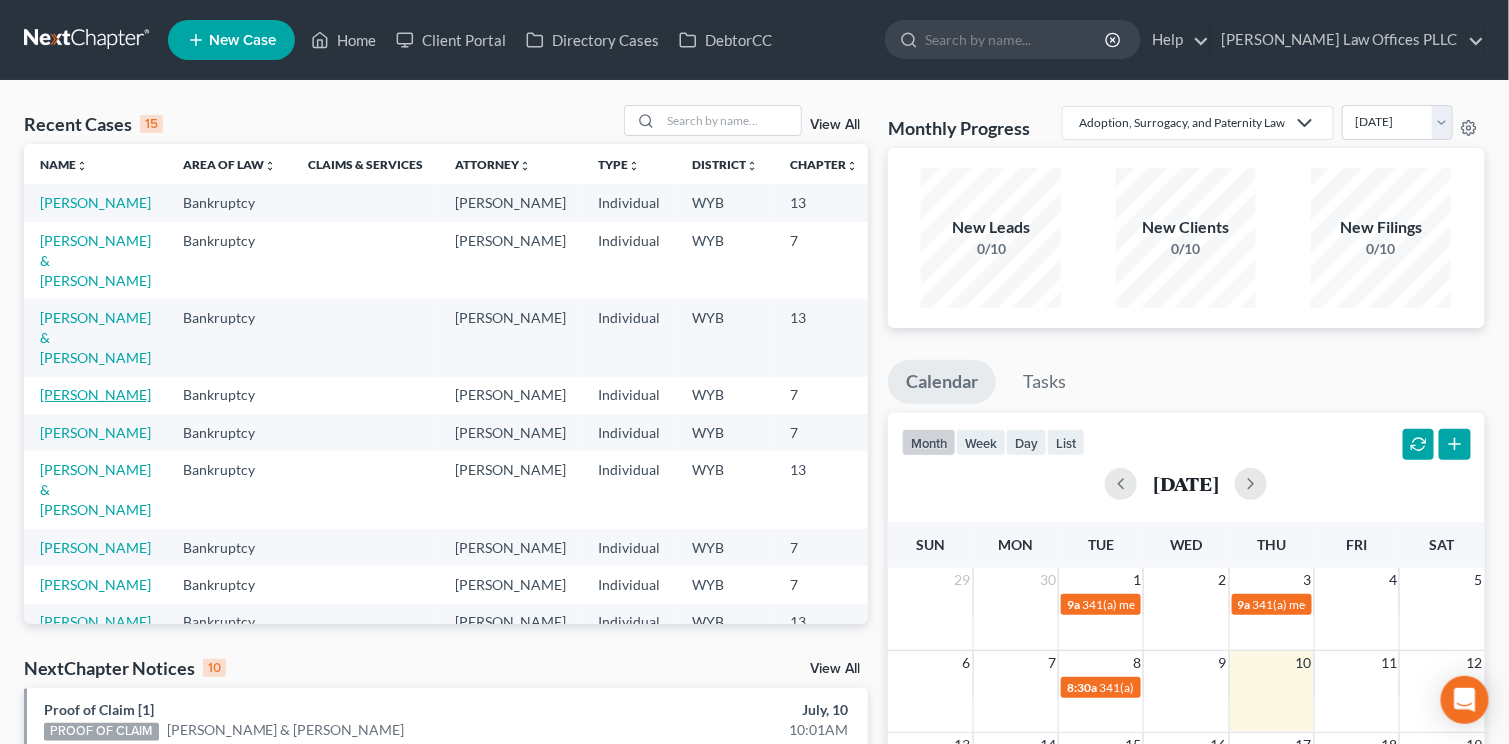click on "[PERSON_NAME]" at bounding box center [95, 394] 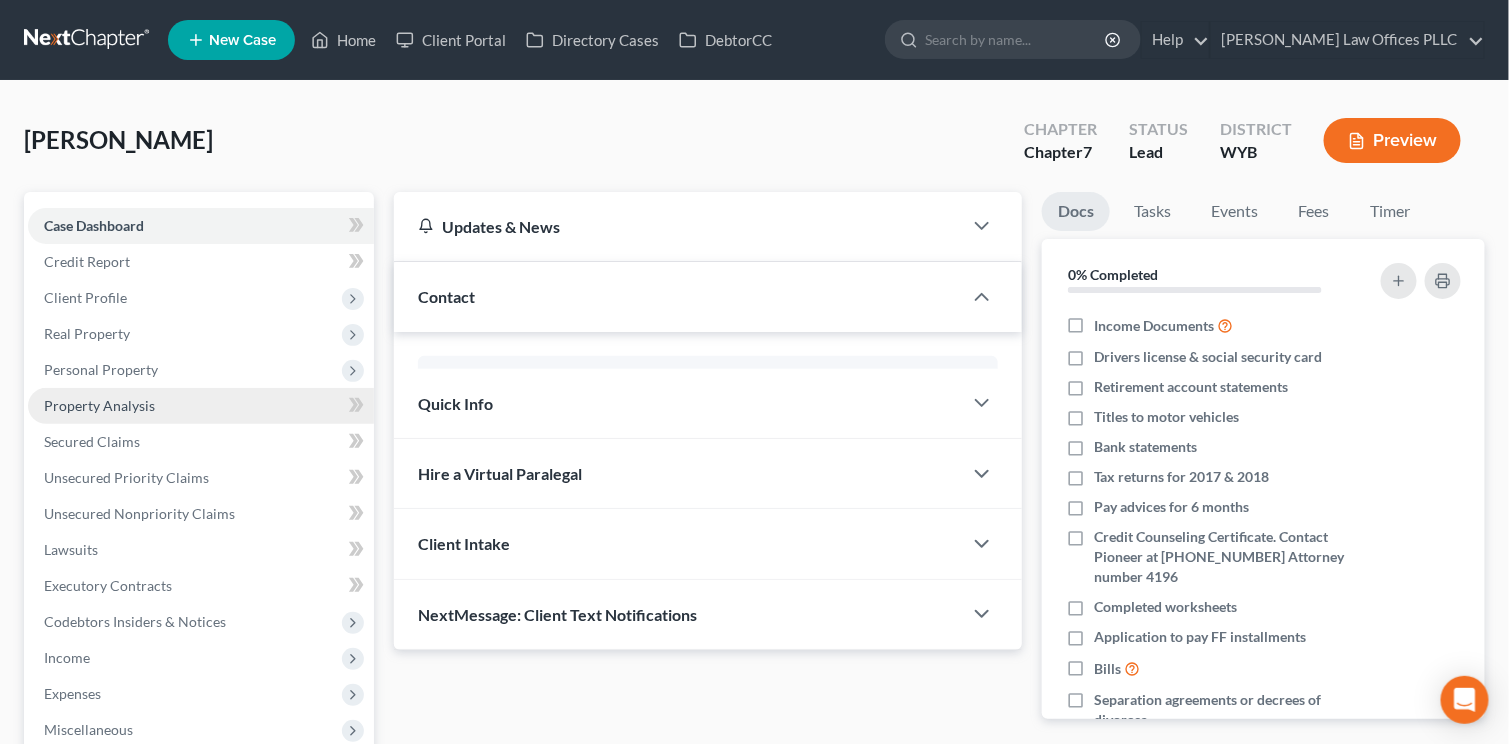 click on "Property Analysis" at bounding box center [201, 406] 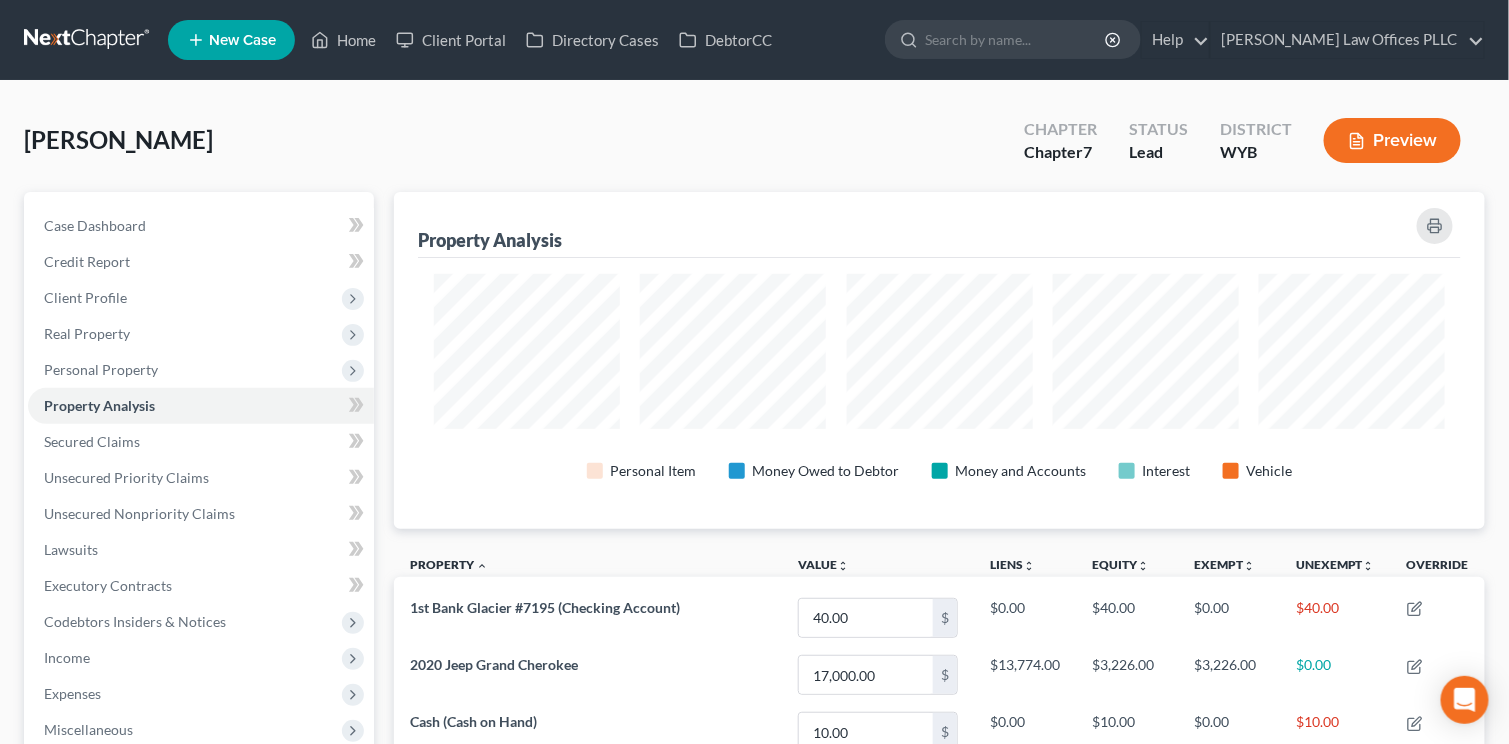 scroll, scrollTop: 999663, scrollLeft: 998909, axis: both 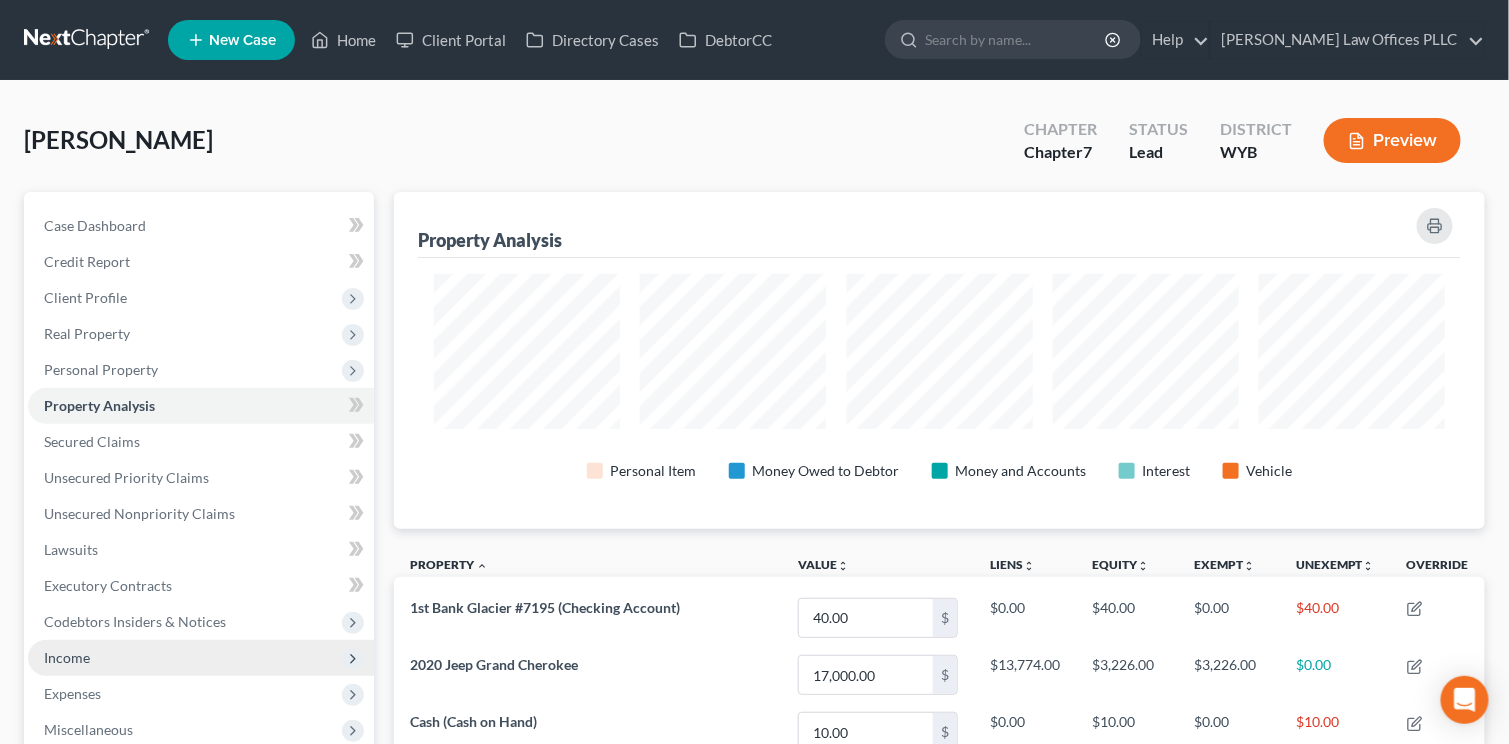 click on "Income" at bounding box center (67, 657) 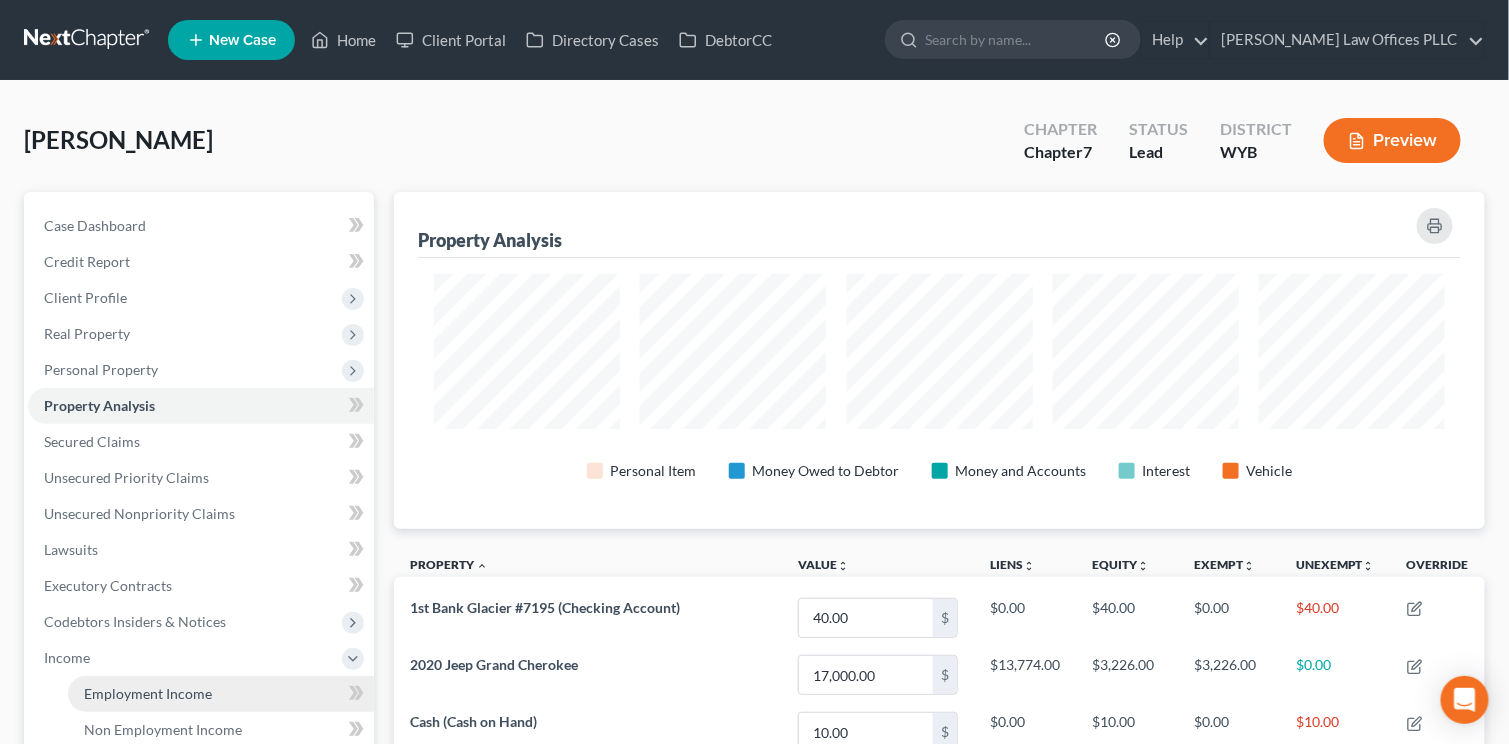 click on "Employment Income" at bounding box center [221, 694] 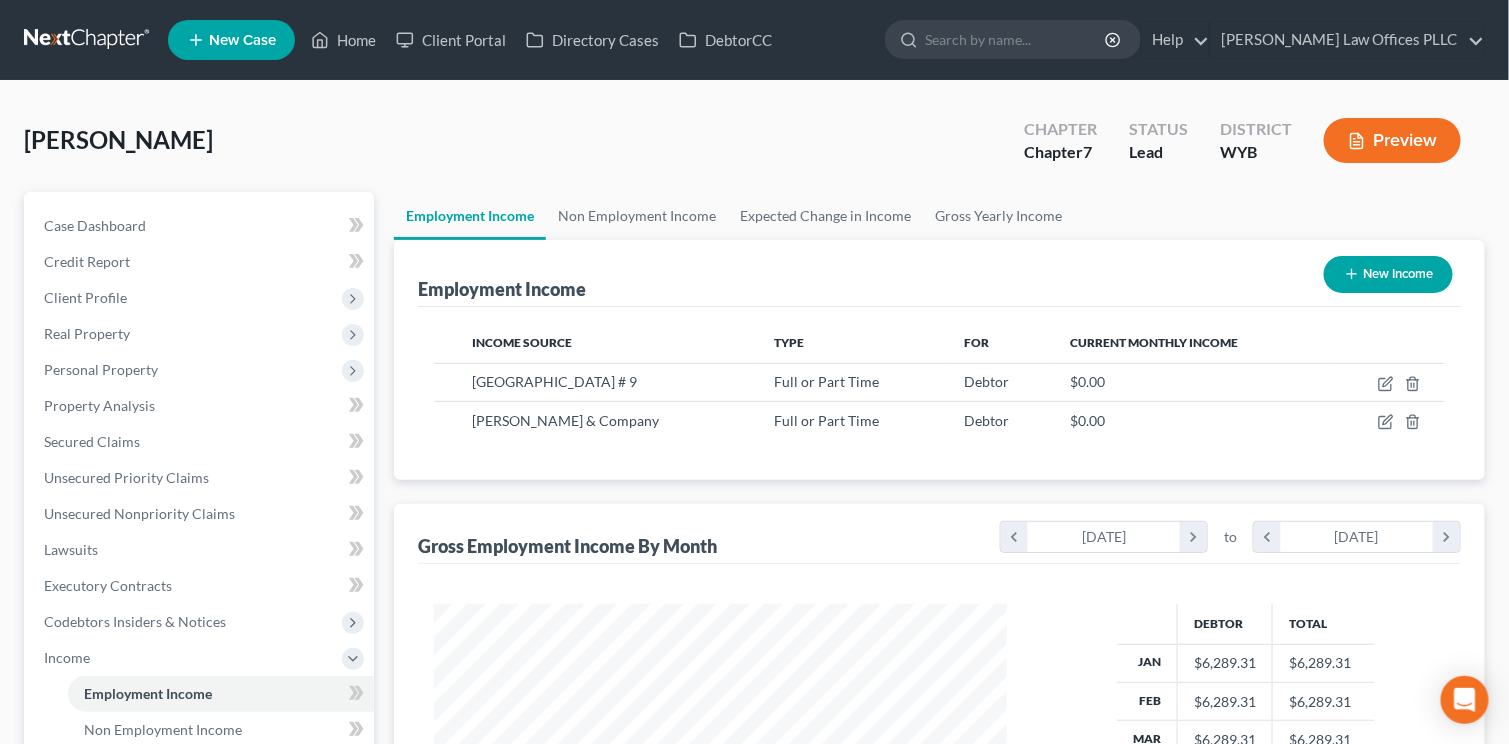 scroll, scrollTop: 999642, scrollLeft: 999386, axis: both 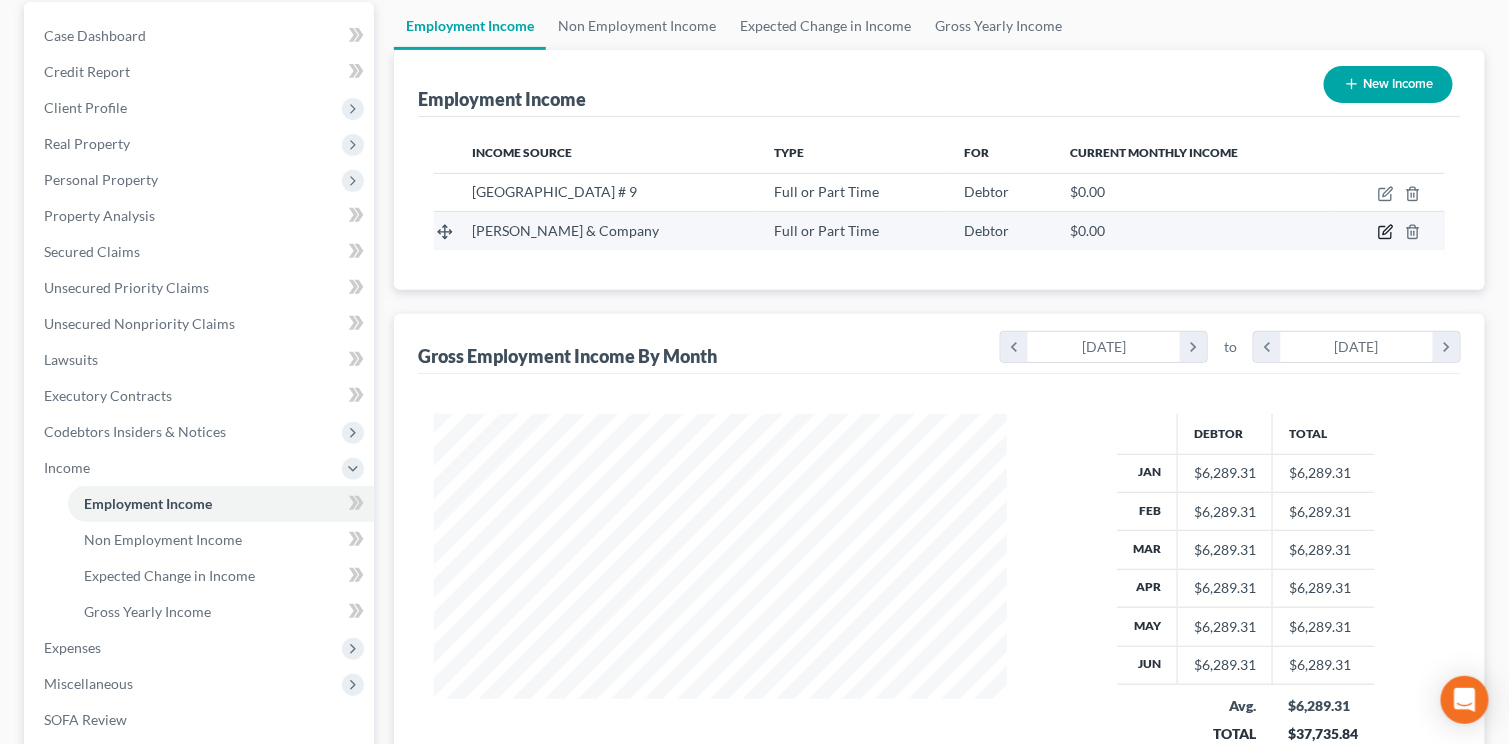 click 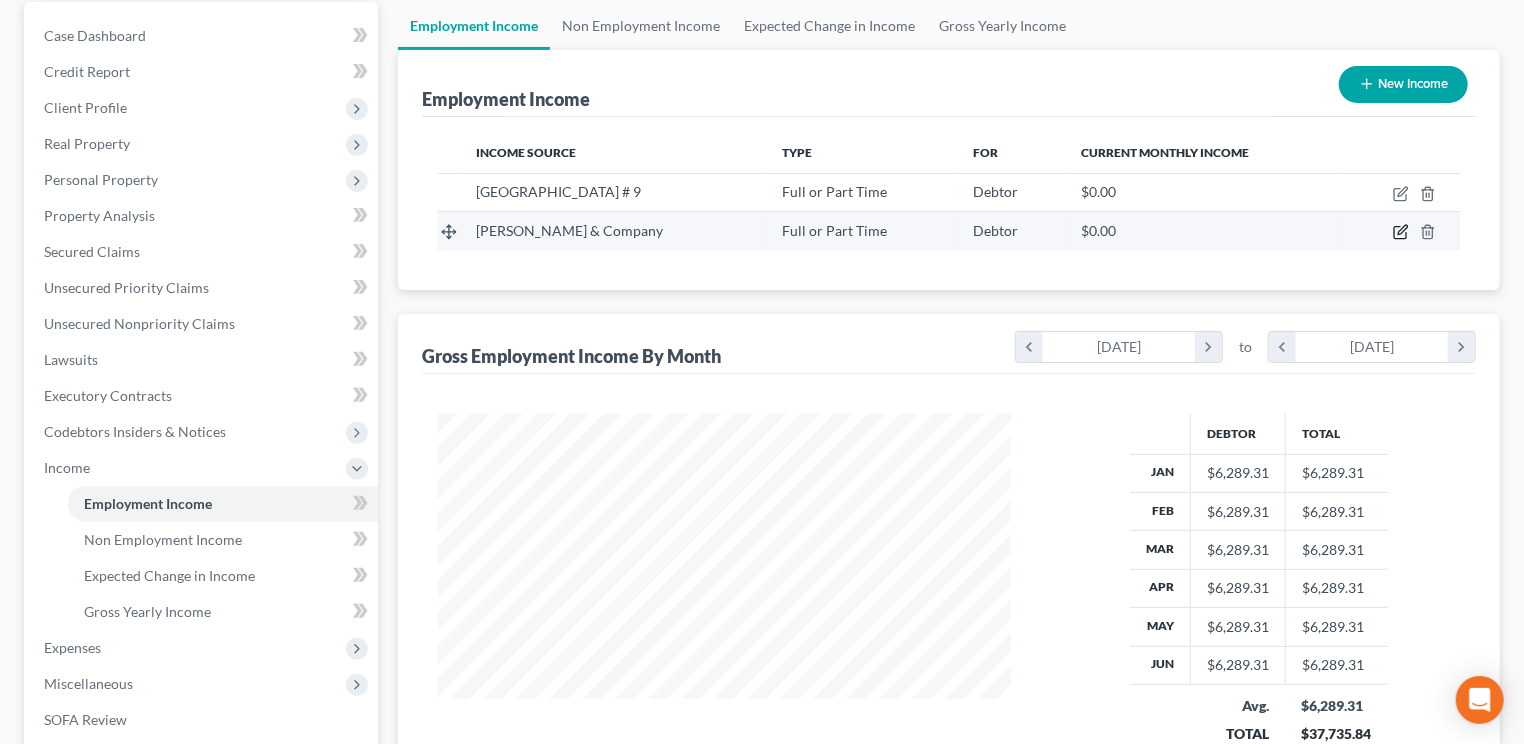 scroll, scrollTop: 999642, scrollLeft: 999380, axis: both 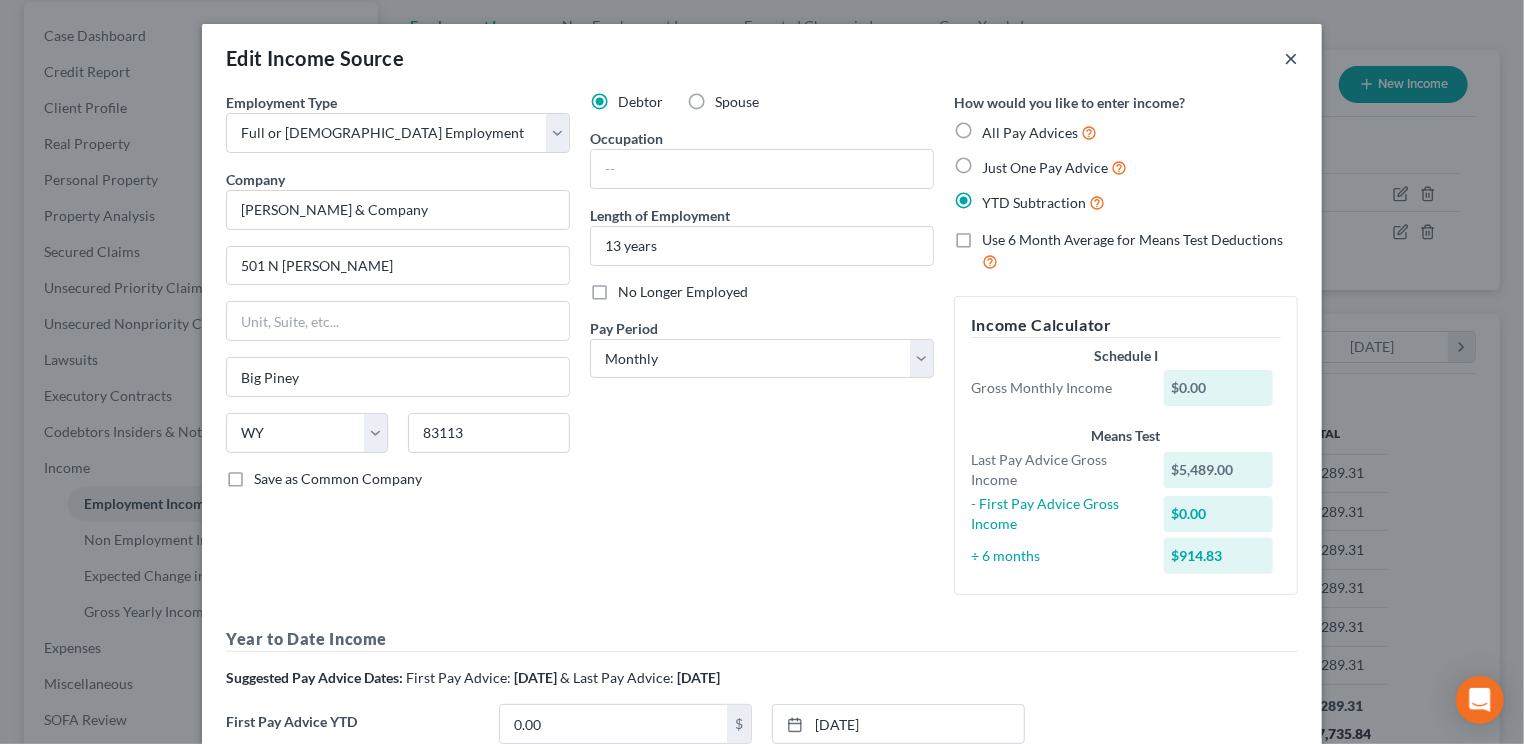 click on "×" at bounding box center (1291, 58) 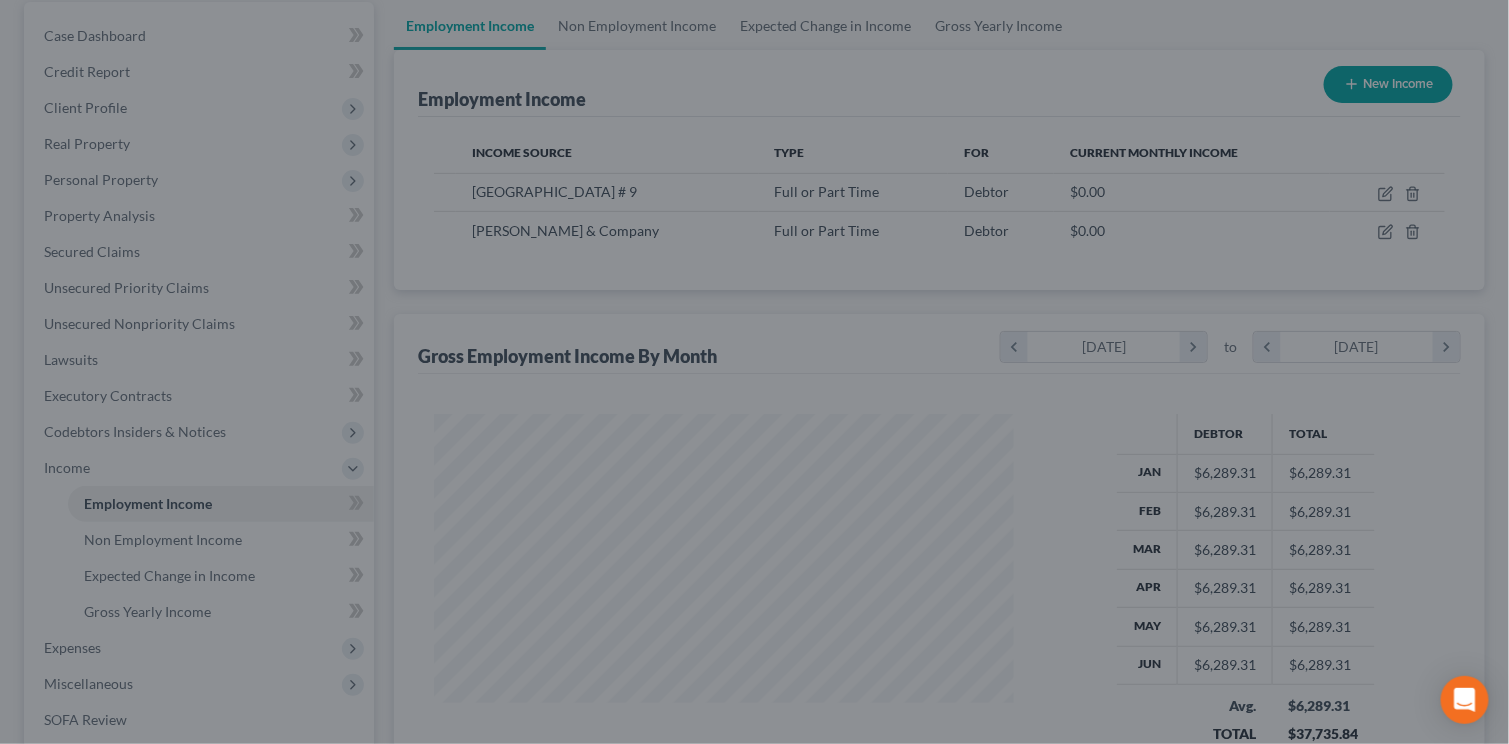 scroll, scrollTop: 356, scrollLeft: 612, axis: both 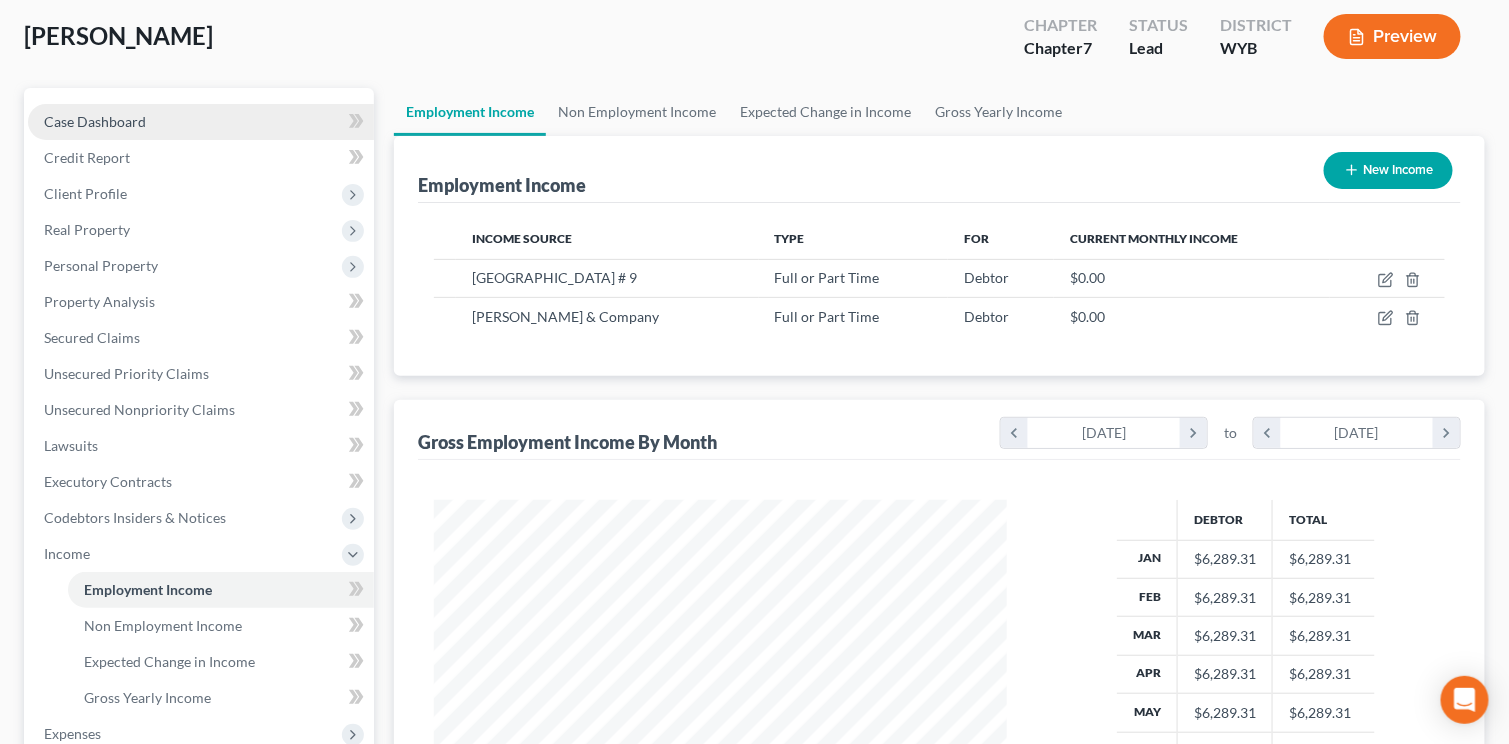 click on "Case Dashboard" at bounding box center (201, 122) 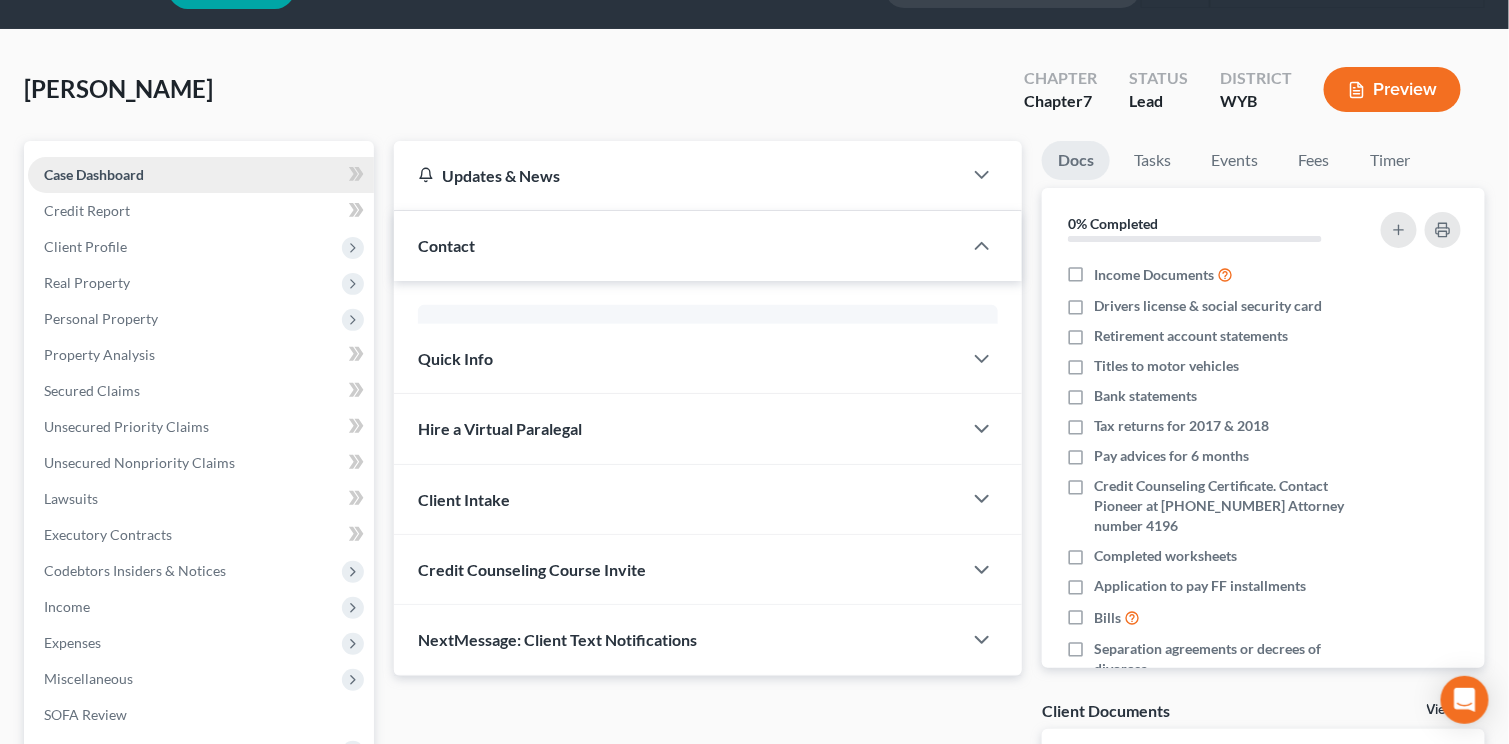 scroll, scrollTop: 0, scrollLeft: 0, axis: both 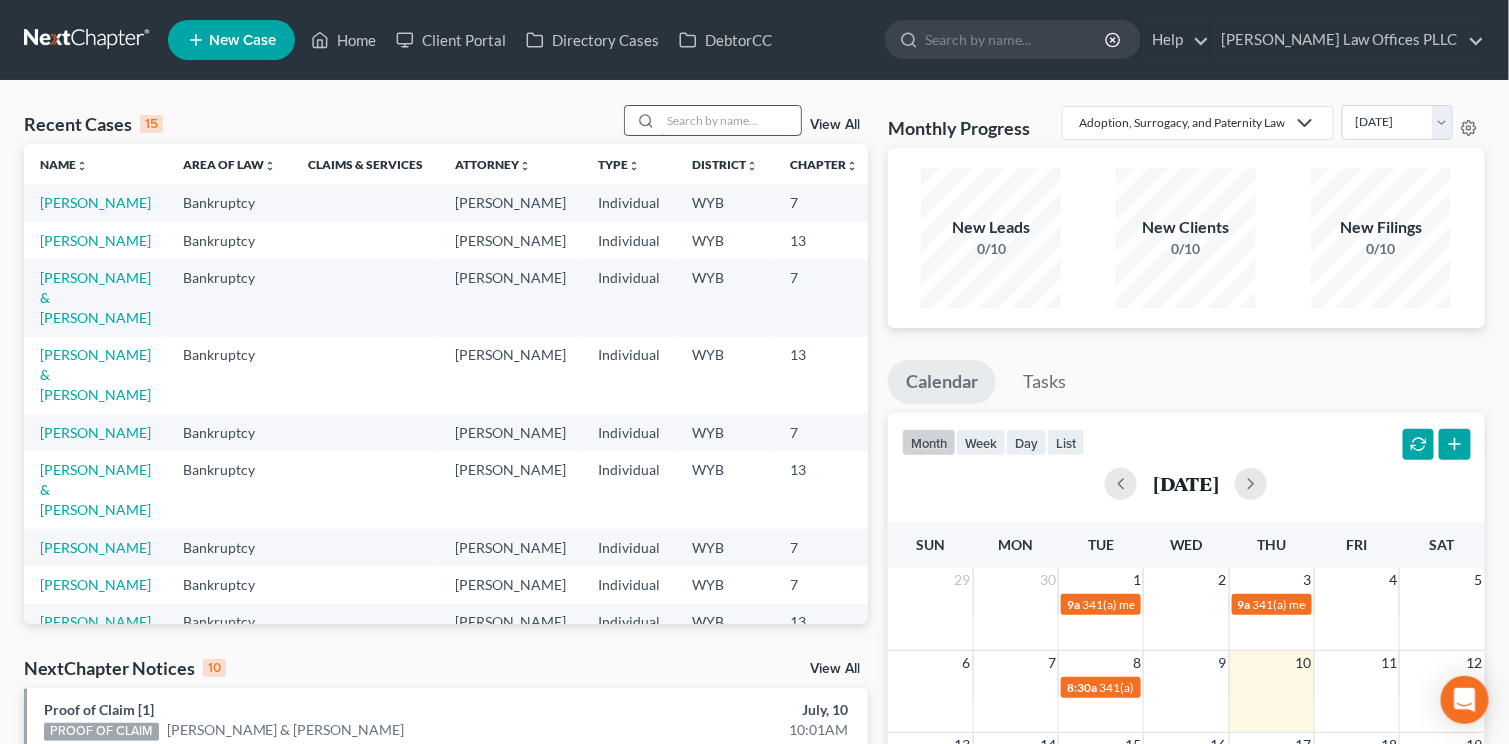 click at bounding box center [731, 120] 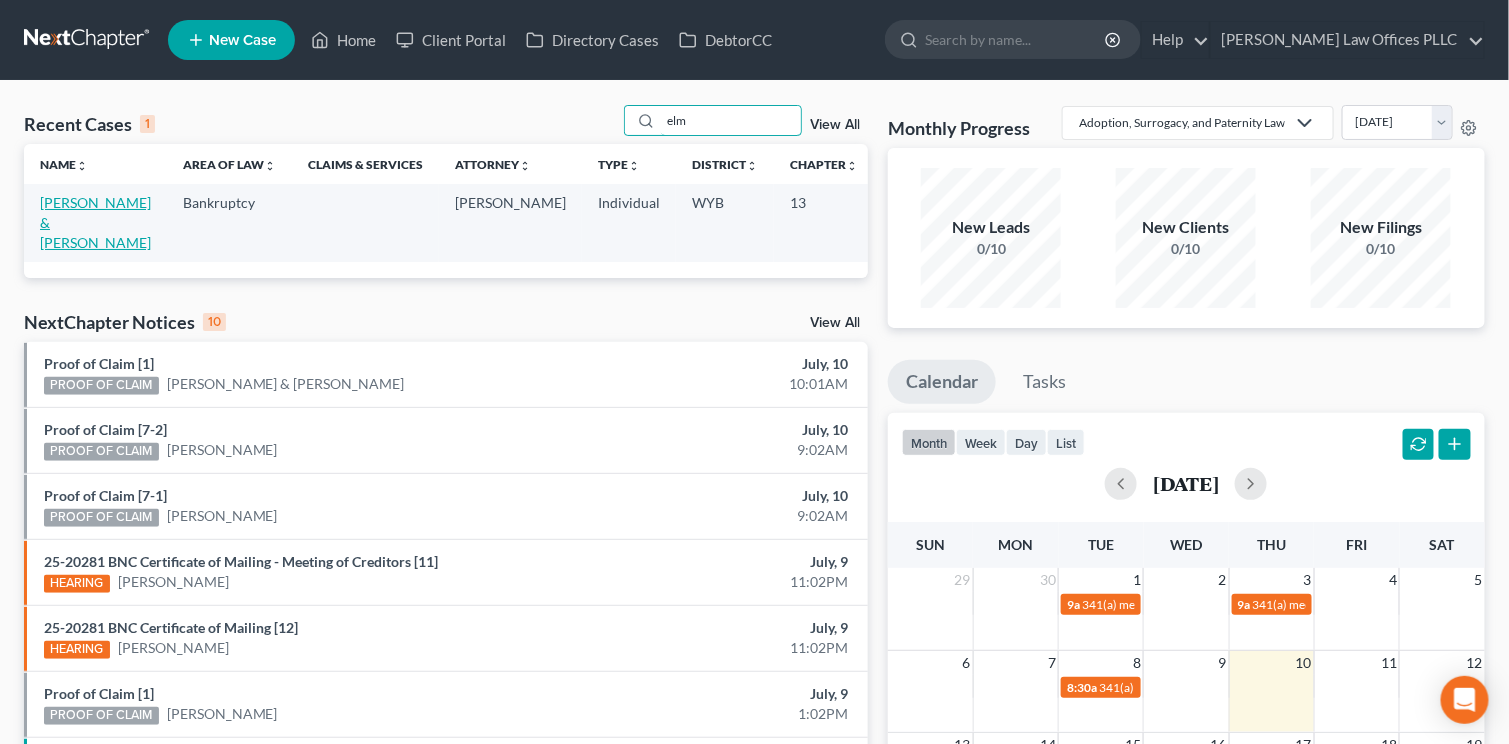 type on "elm" 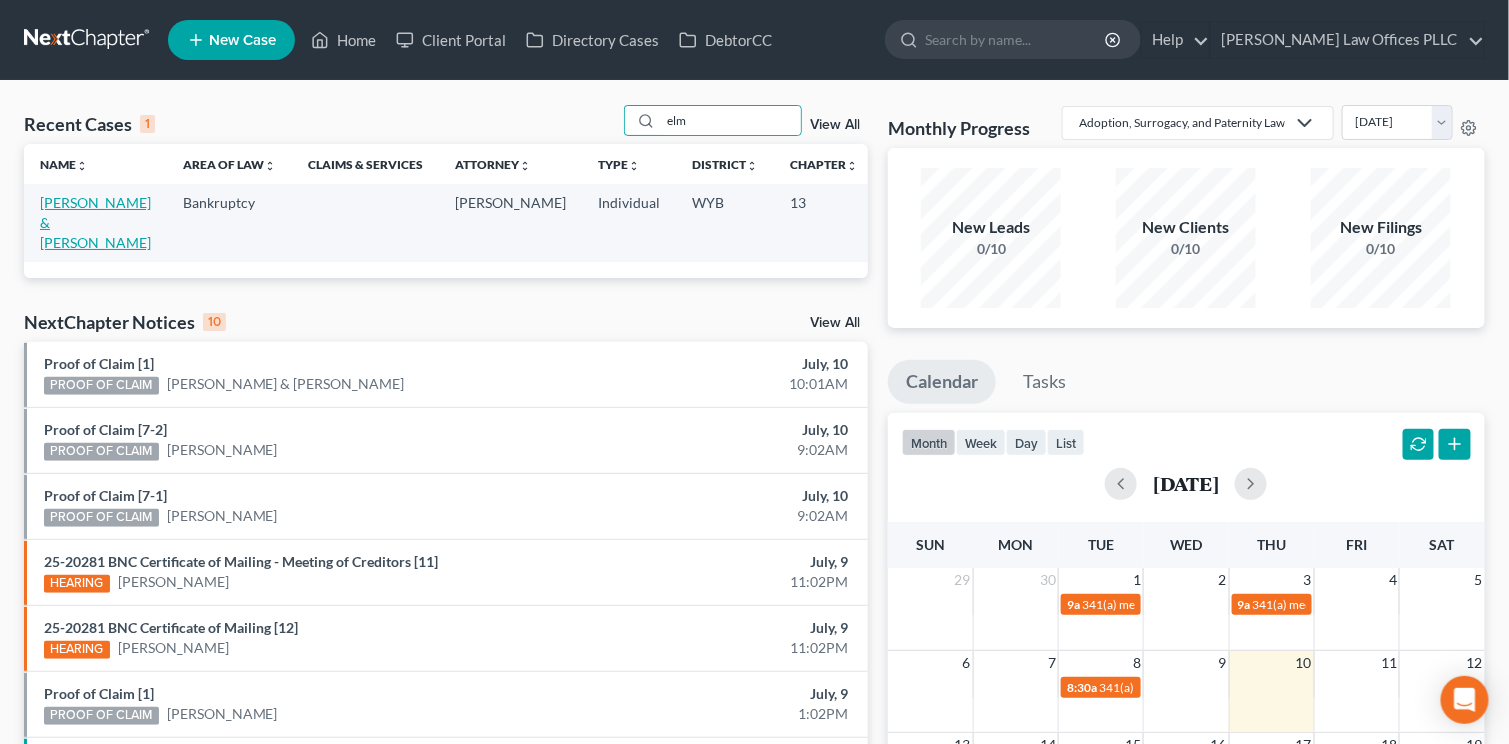 click on "[PERSON_NAME] & [PERSON_NAME]" at bounding box center (95, 222) 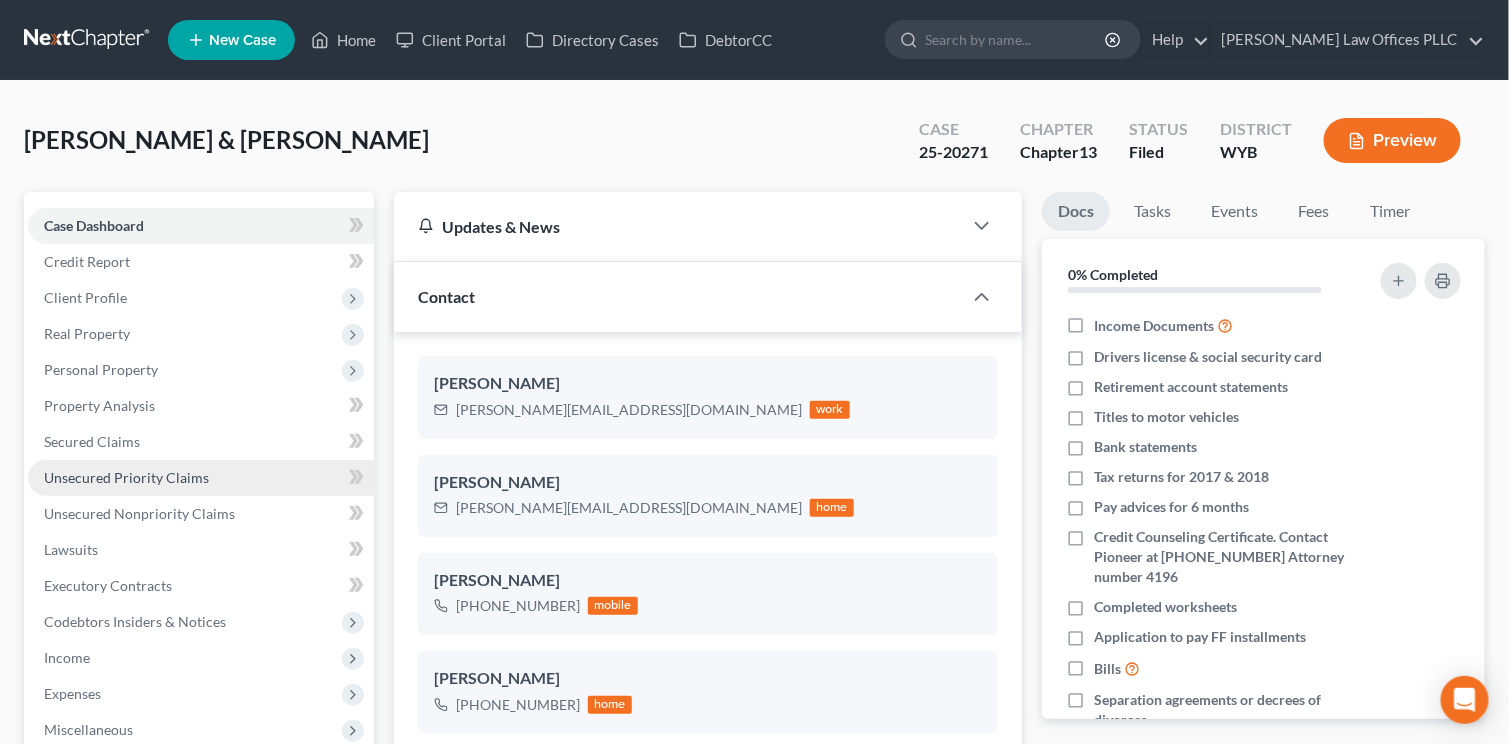 click on "Unsecured Priority Claims" at bounding box center [126, 477] 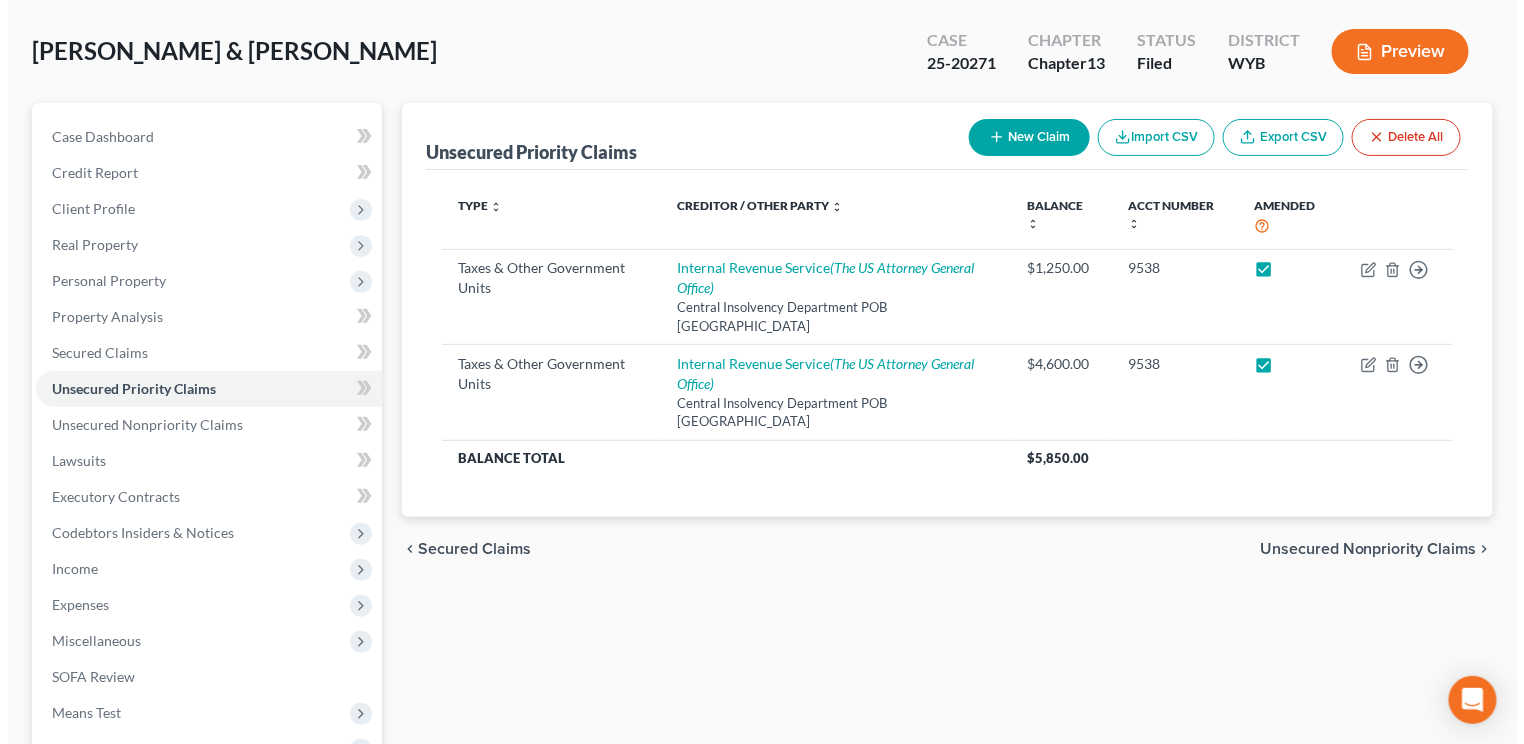 scroll, scrollTop: 82, scrollLeft: 0, axis: vertical 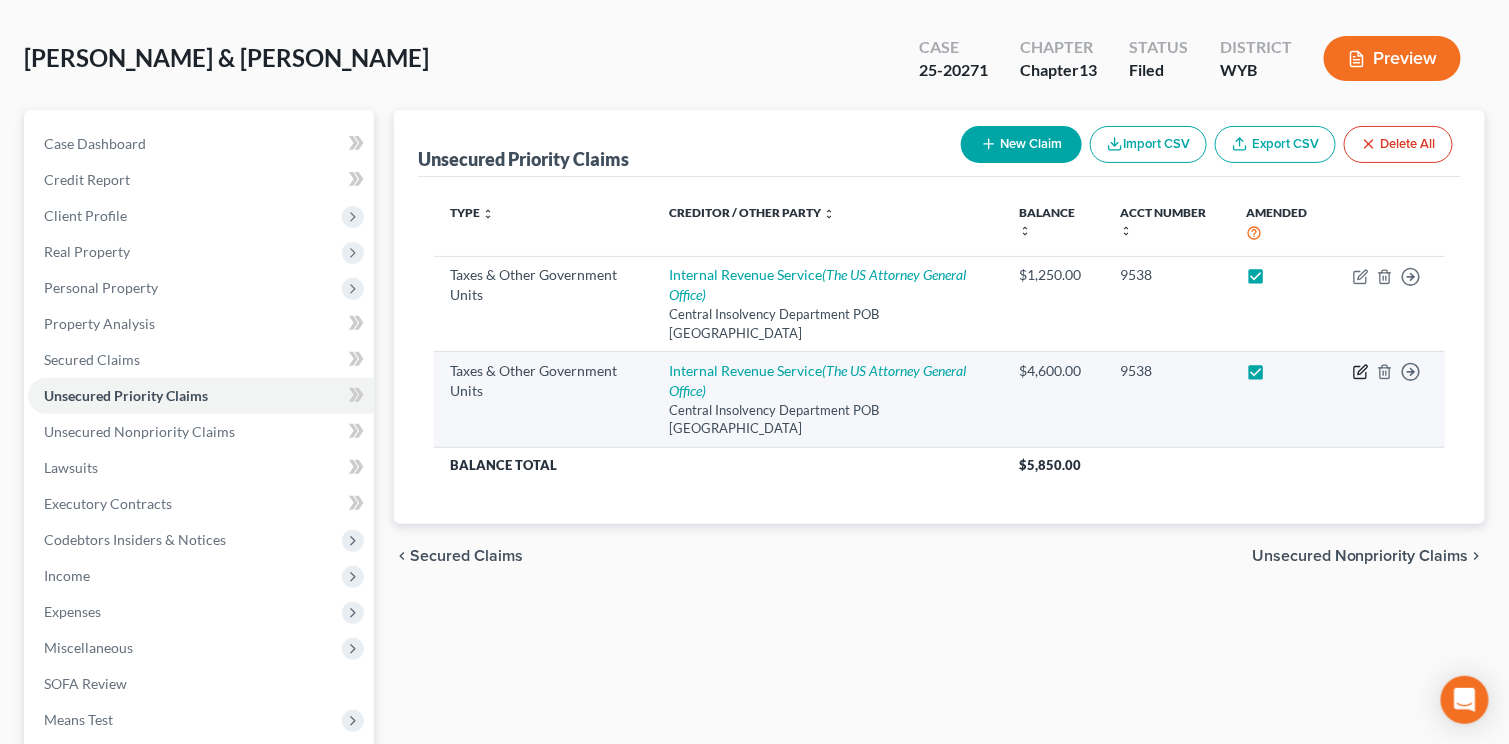 click 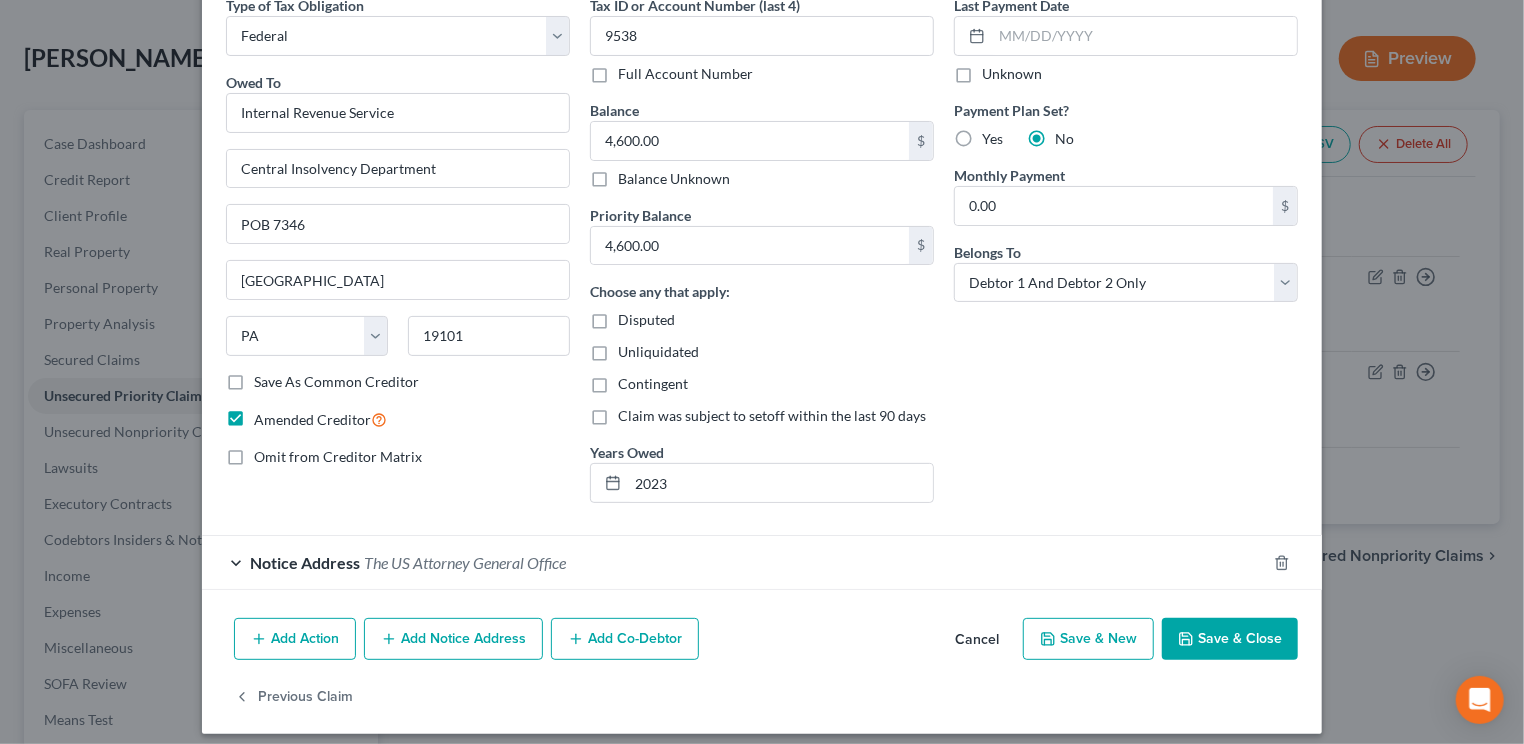 scroll, scrollTop: 108, scrollLeft: 0, axis: vertical 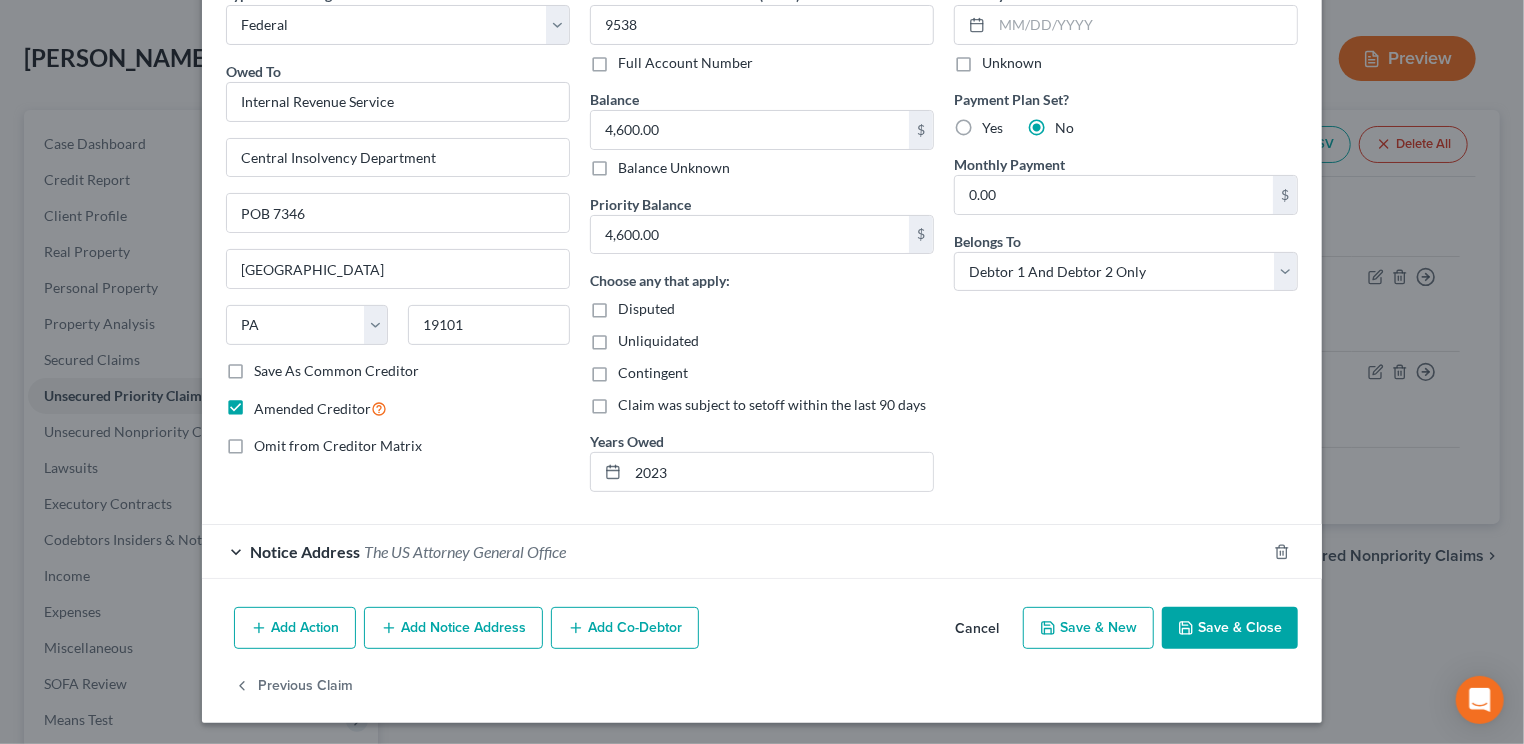 click on "Notice Address The US Attorney General Office" at bounding box center [734, 551] 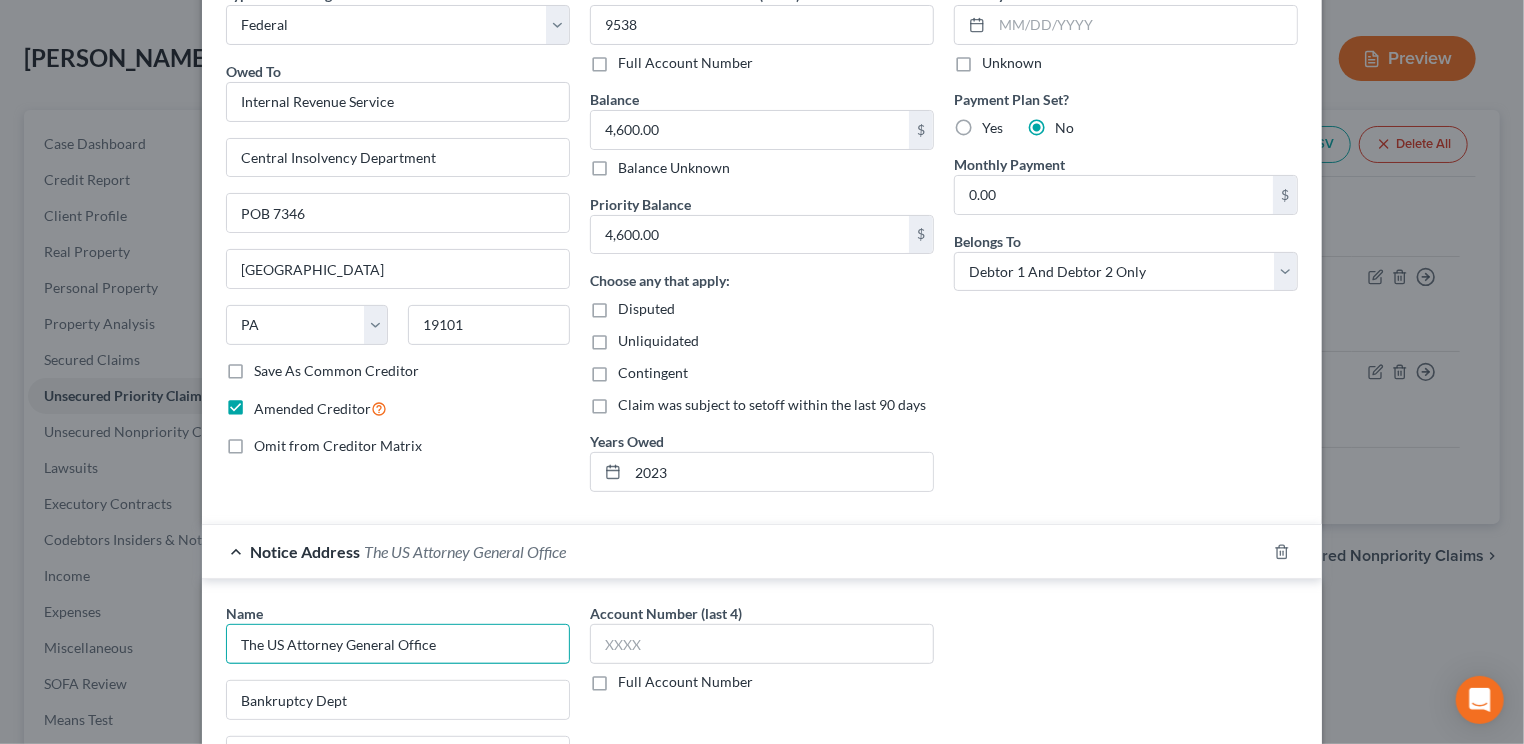 click on "The US Attorney General Office" at bounding box center [398, 644] 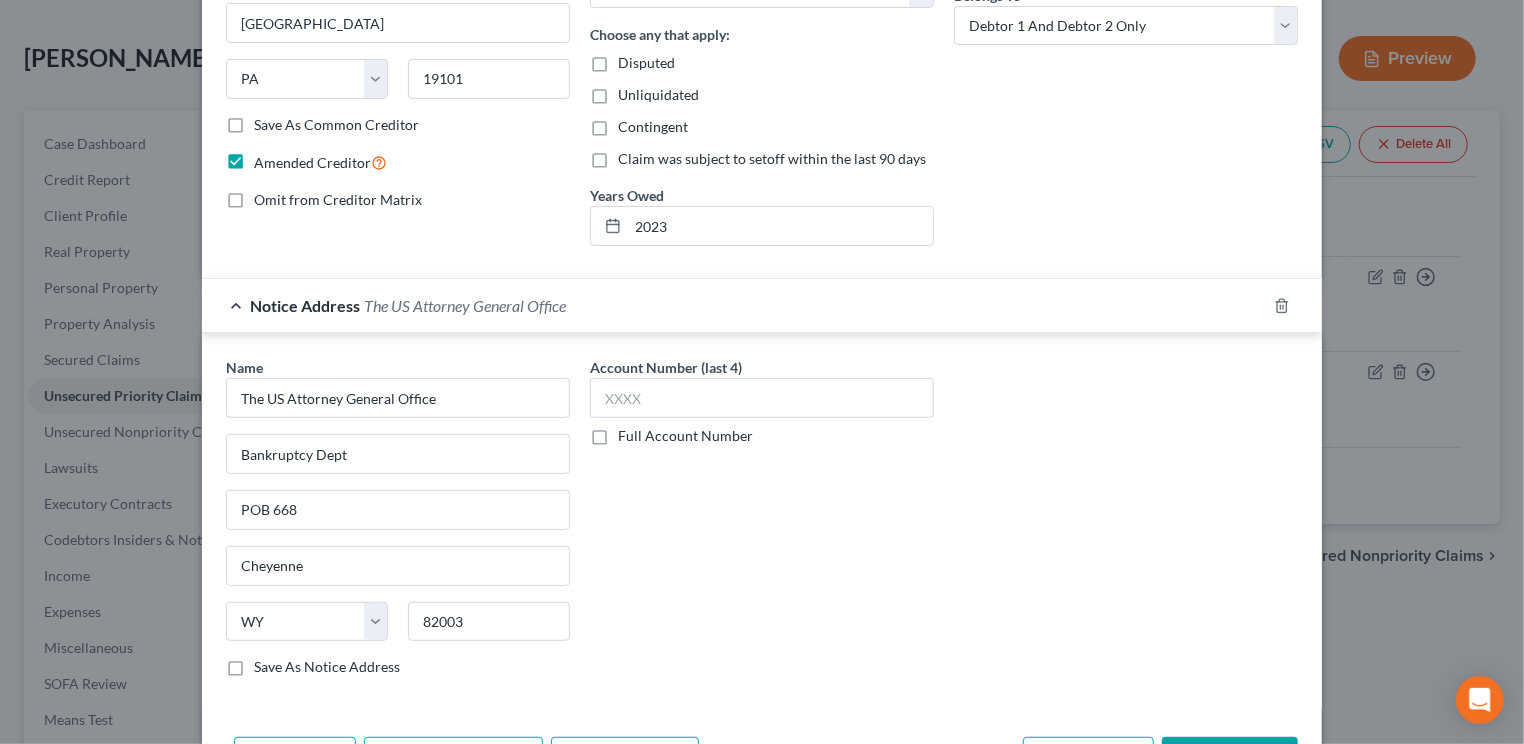 scroll, scrollTop: 356, scrollLeft: 0, axis: vertical 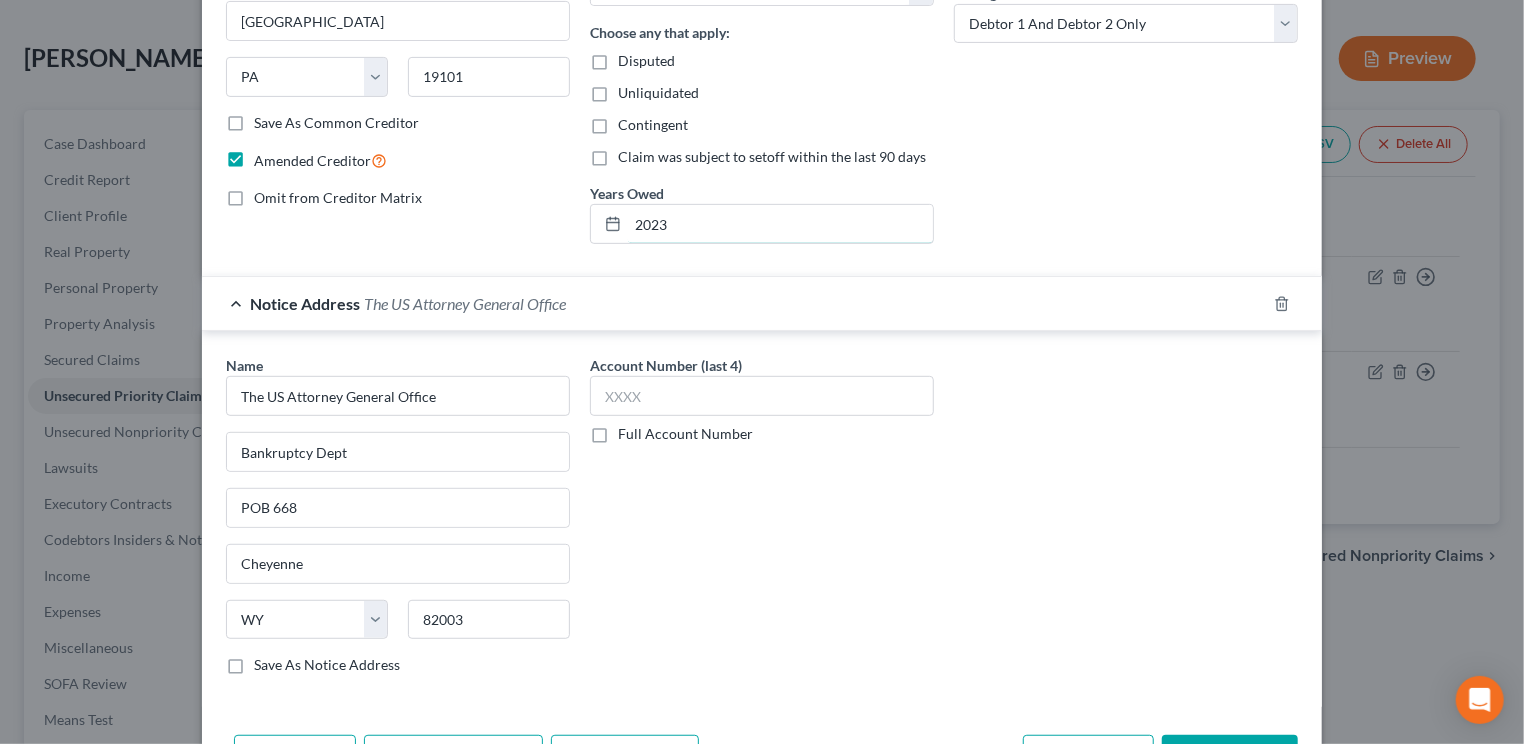 drag, startPoint x: 765, startPoint y: 275, endPoint x: 800, endPoint y: 298, distance: 41.880783 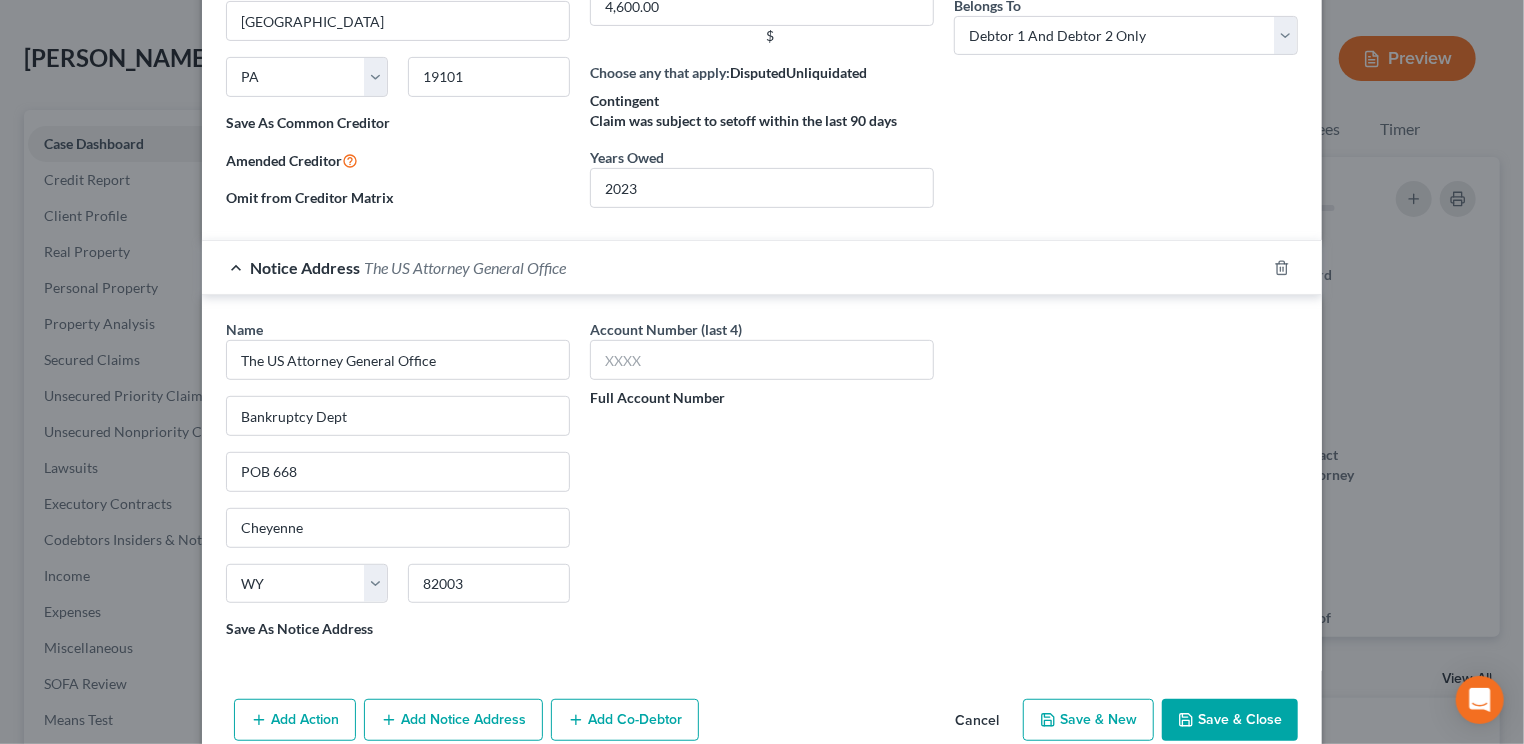 scroll, scrollTop: 0, scrollLeft: 0, axis: both 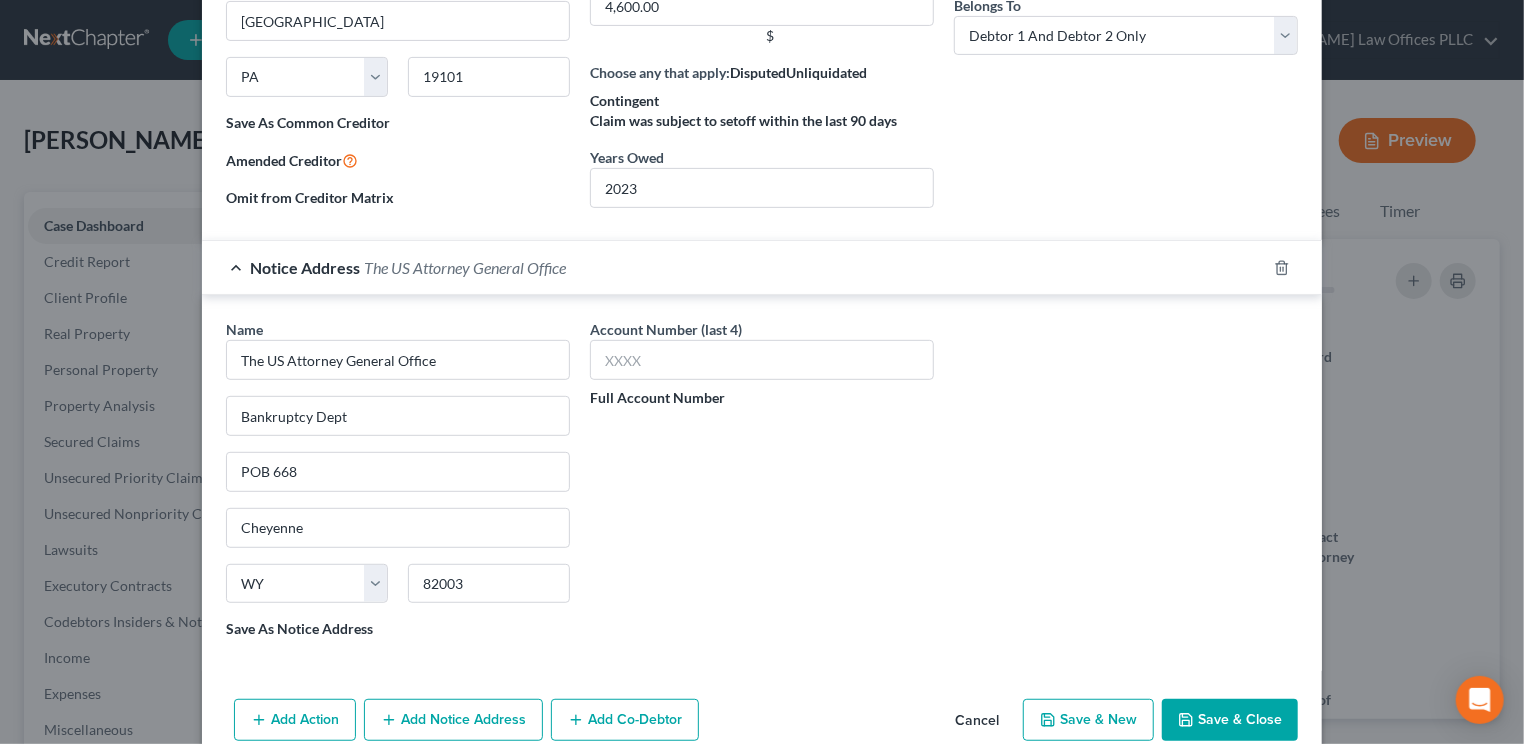 click on "Account Number (last 4)
Full Account Number" at bounding box center (762, 487) 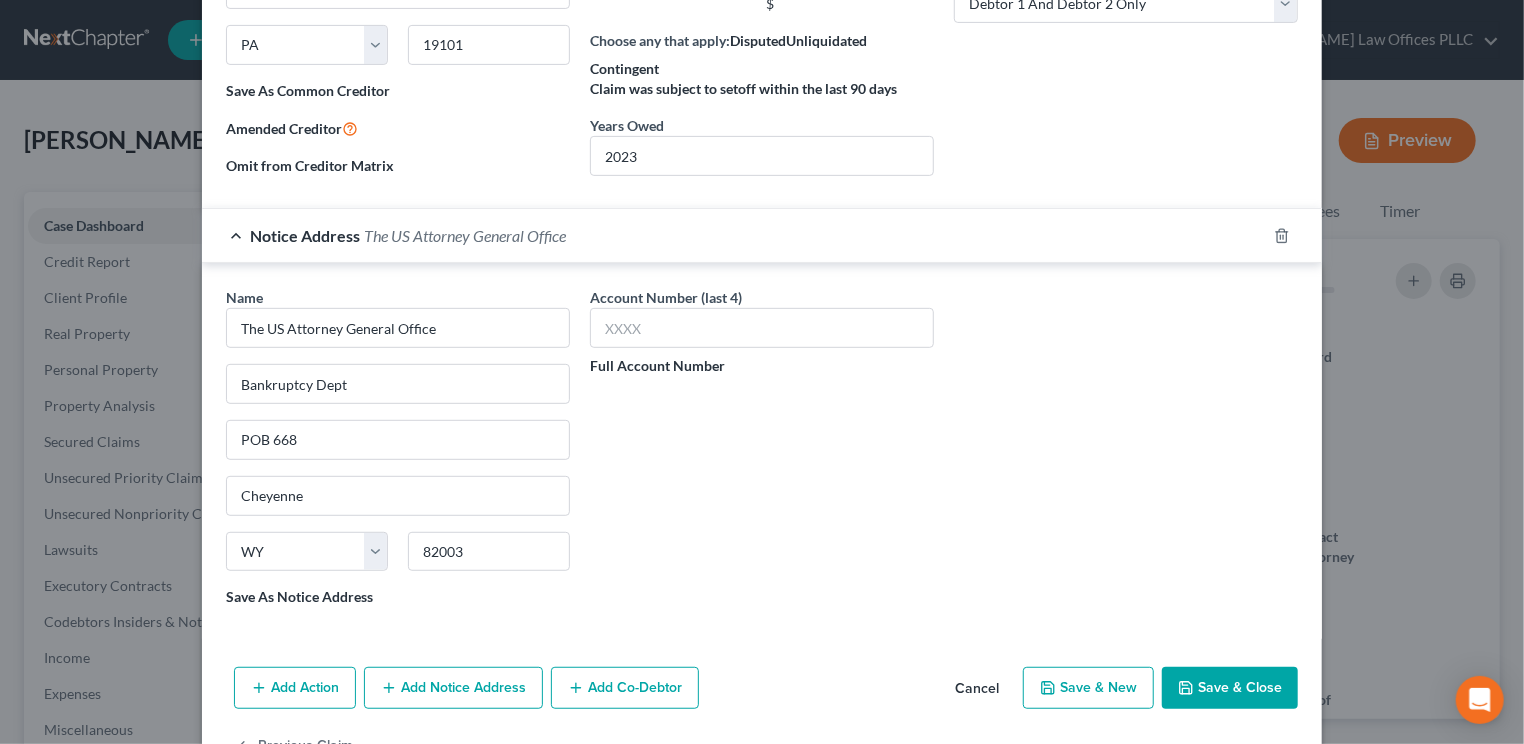 scroll, scrollTop: 446, scrollLeft: 0, axis: vertical 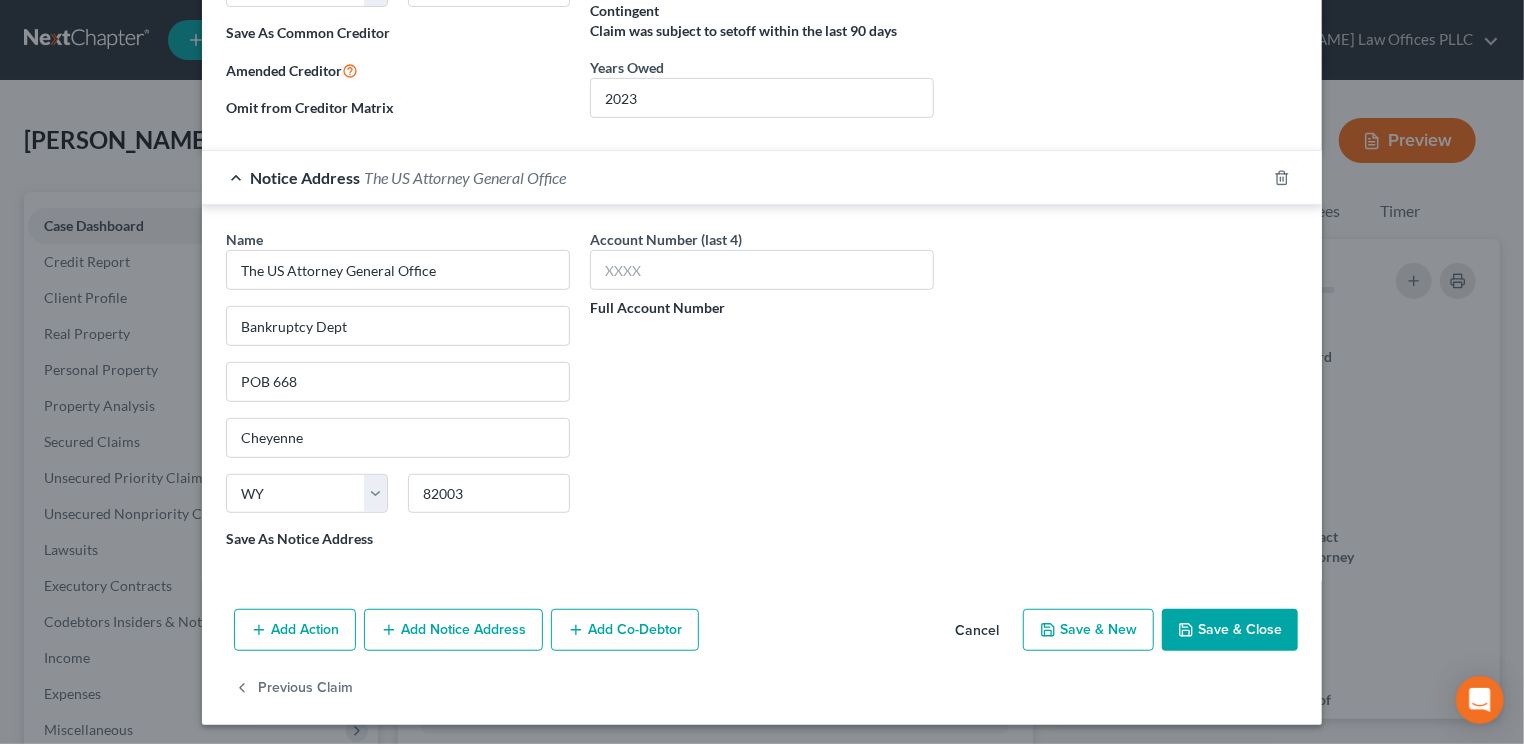 click on "Add Notice Address" at bounding box center [453, 630] 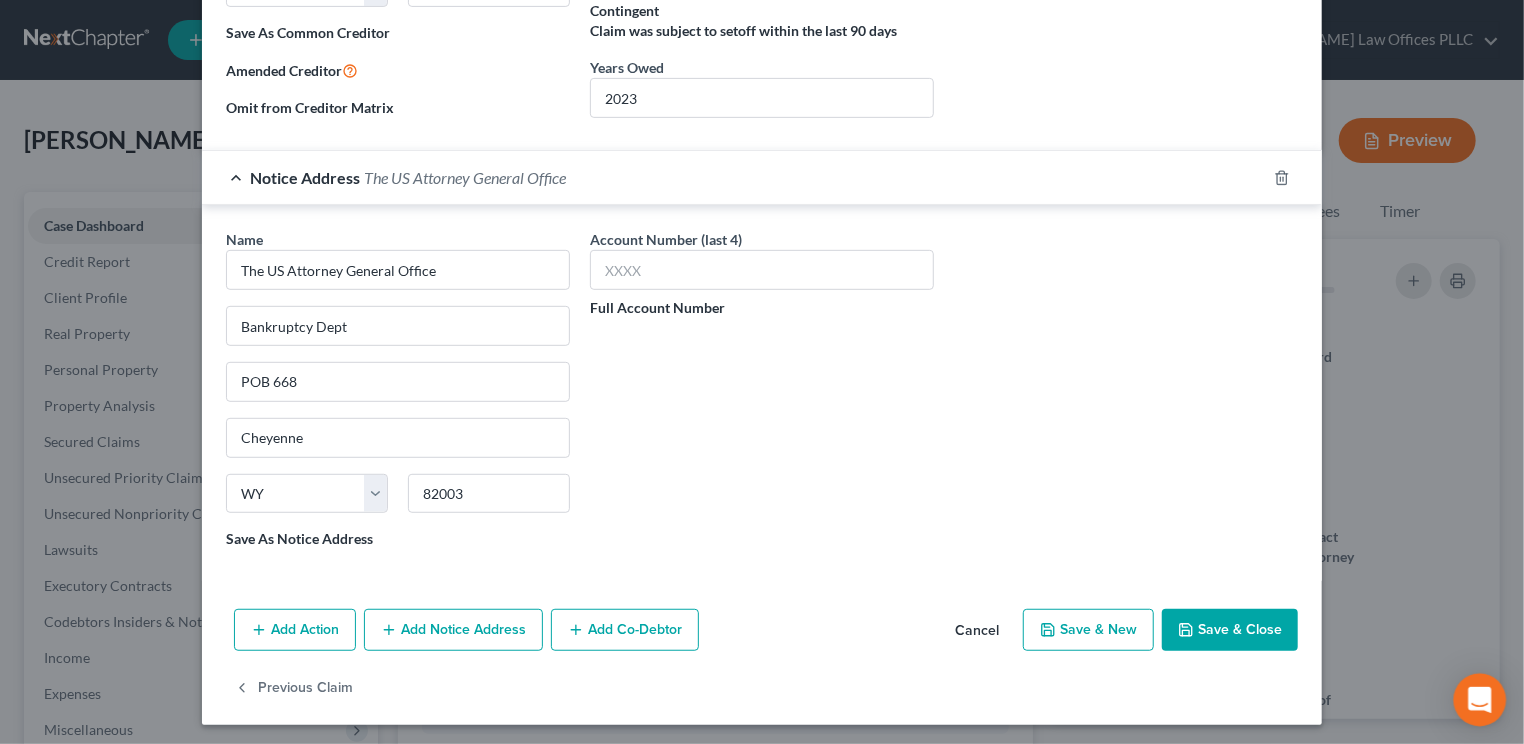 click 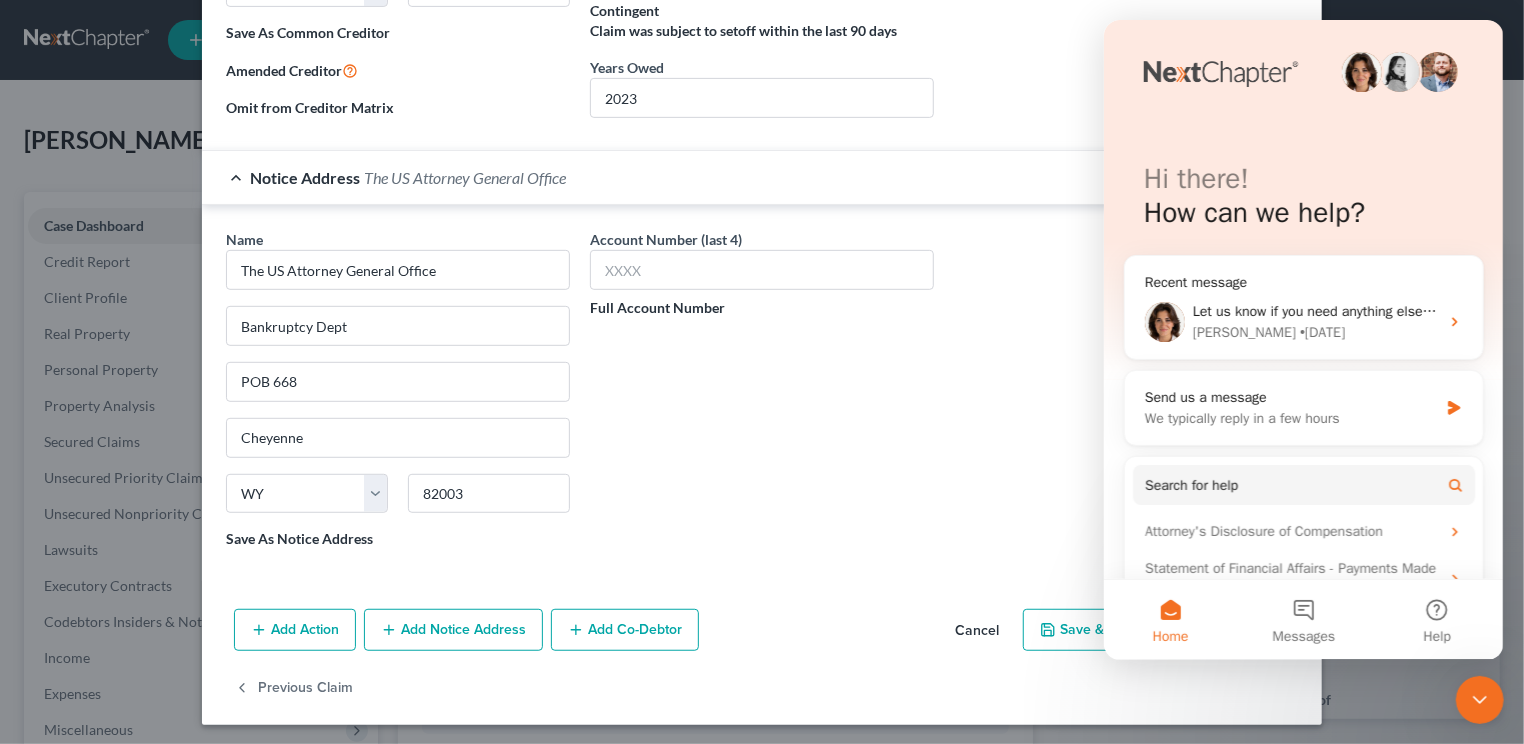 scroll, scrollTop: 0, scrollLeft: 0, axis: both 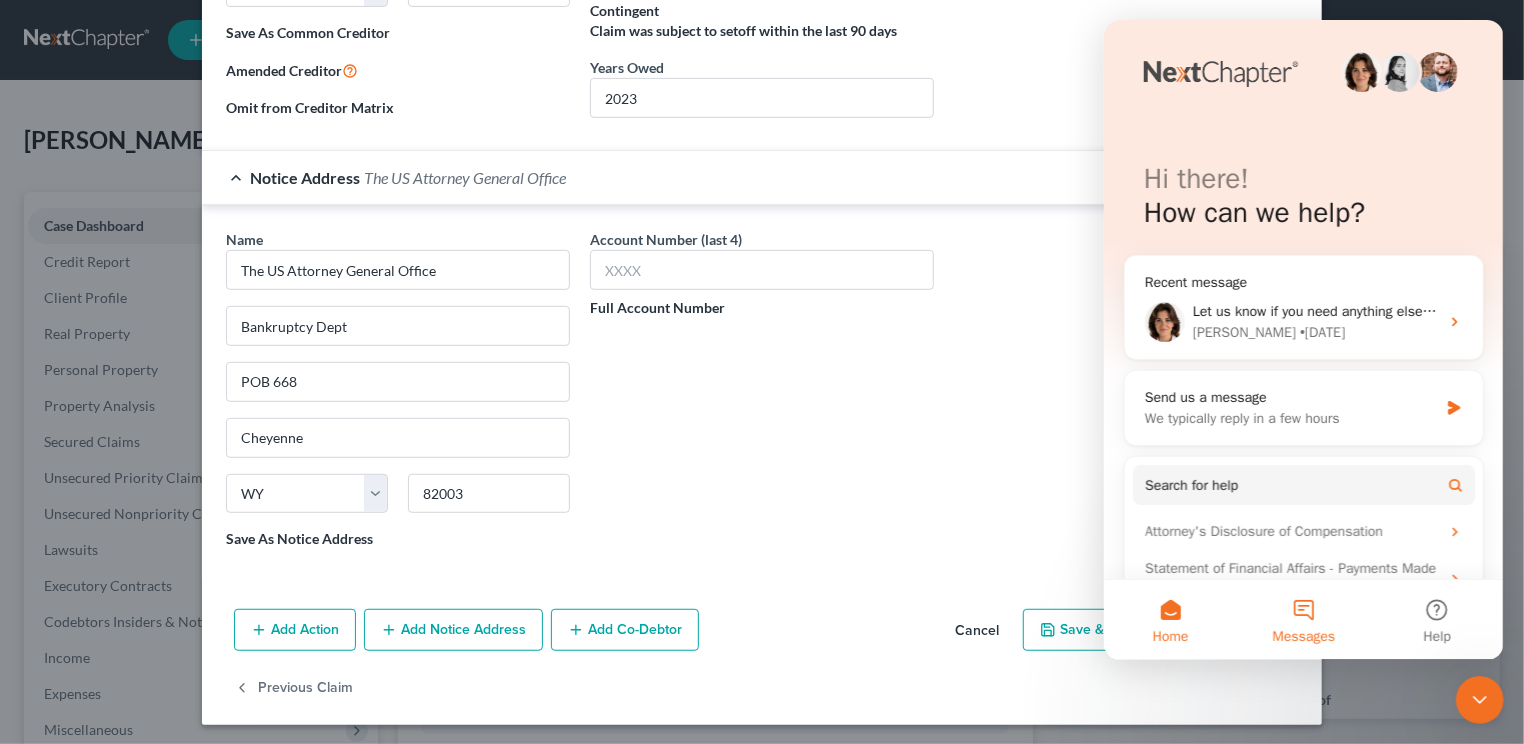 click on "Messages" at bounding box center [1302, 620] 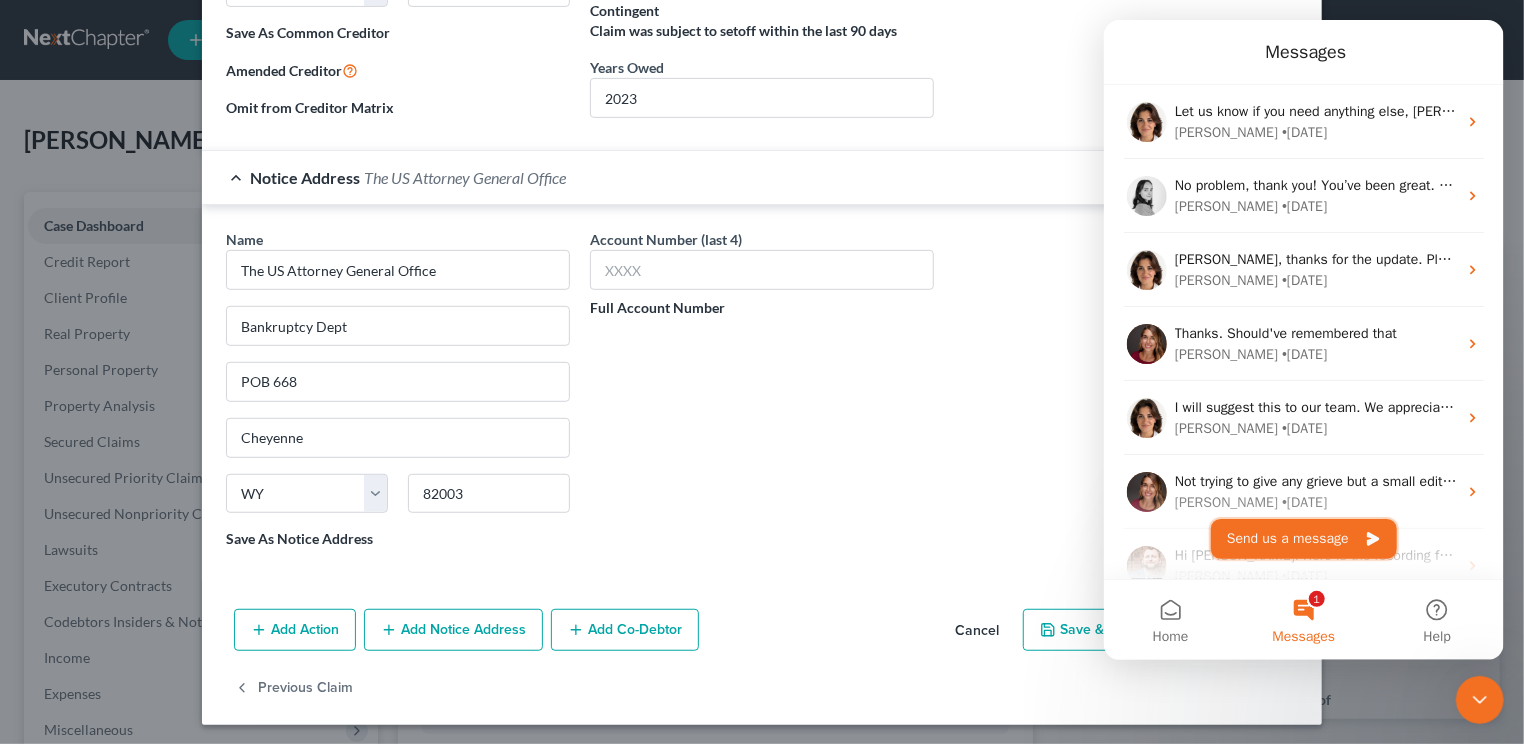 click on "Send us a message" at bounding box center (1303, 539) 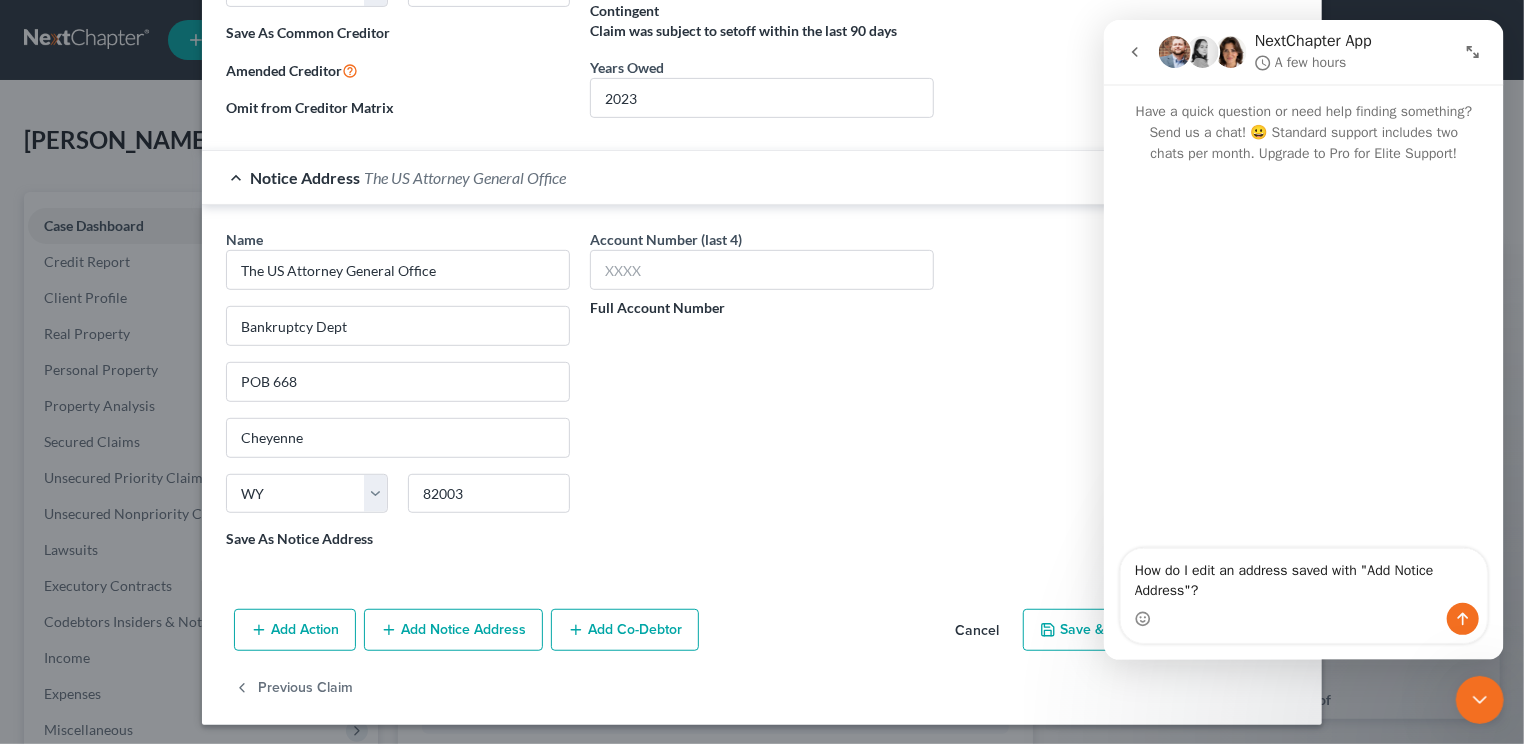 click on "How do I edit an address saved with "Add Notice Address"?" at bounding box center (1303, 576) 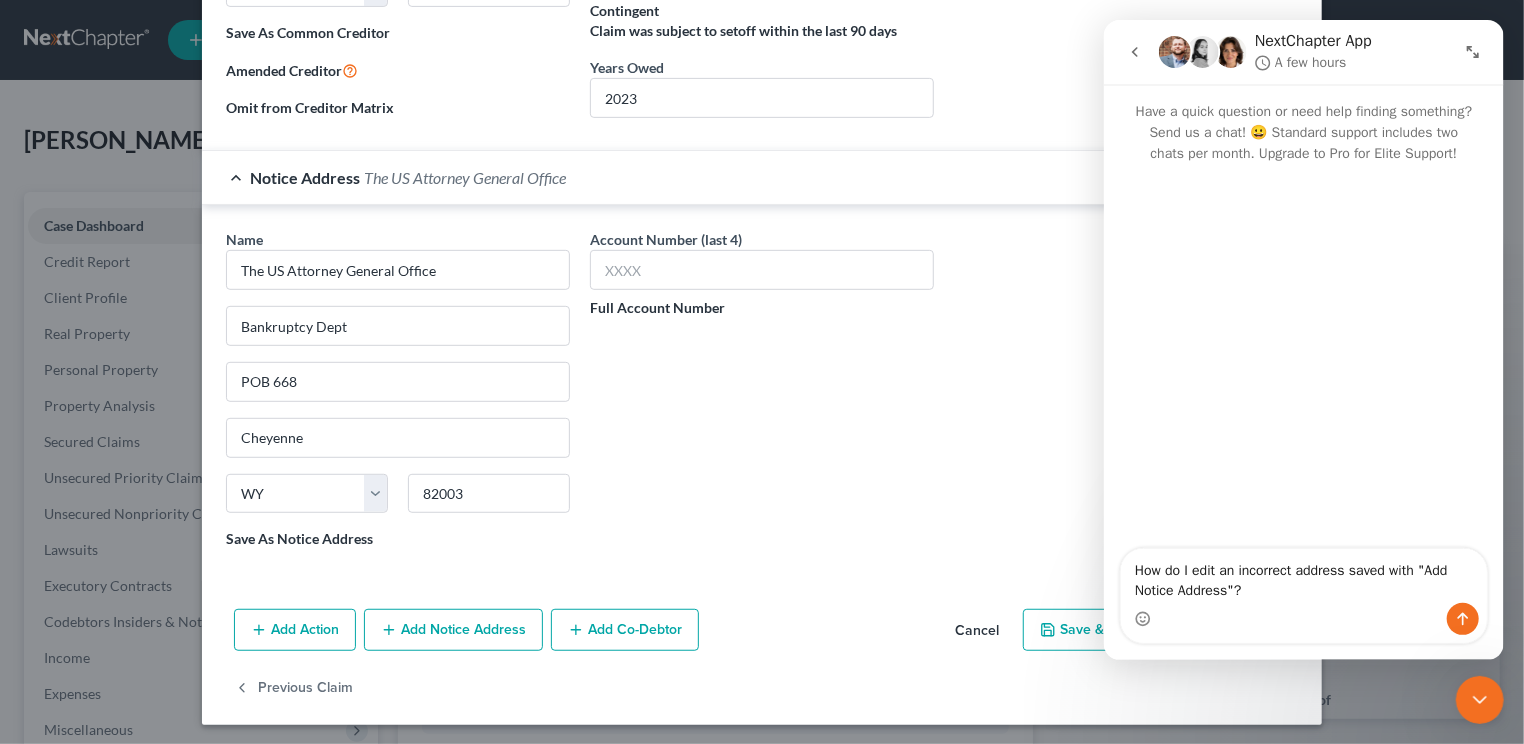 type on "How do I edit an incorrect address saved with "Add Notice Address"?" 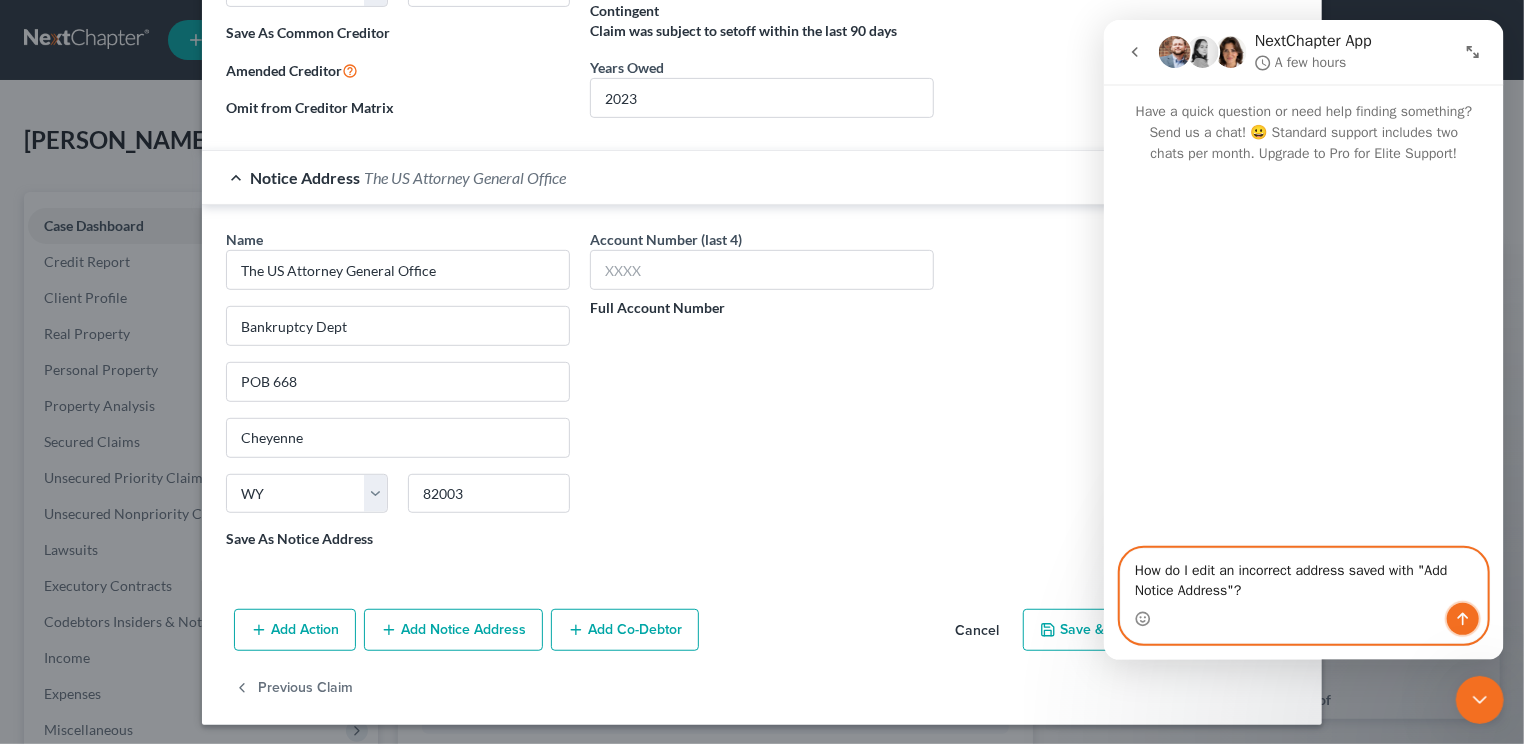 click 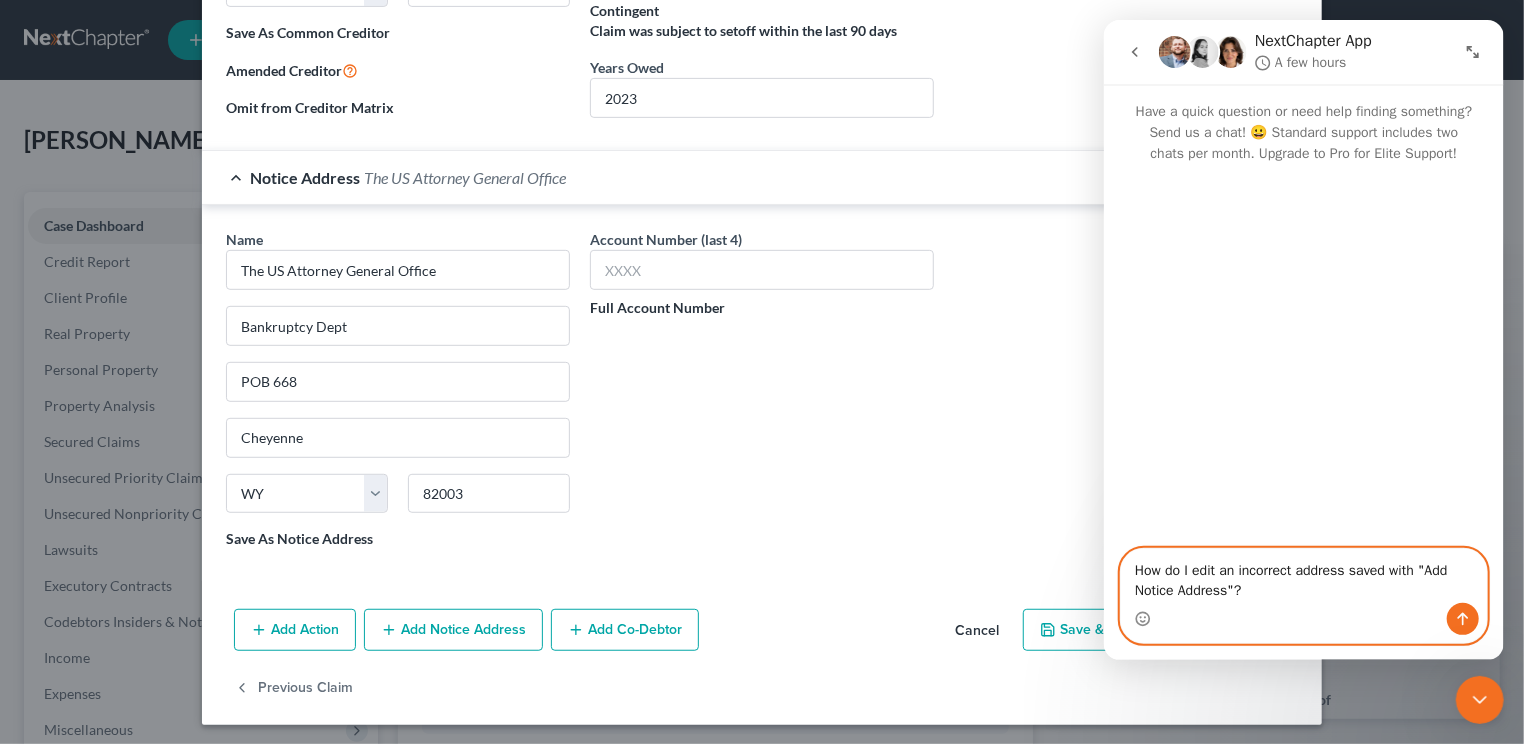 type 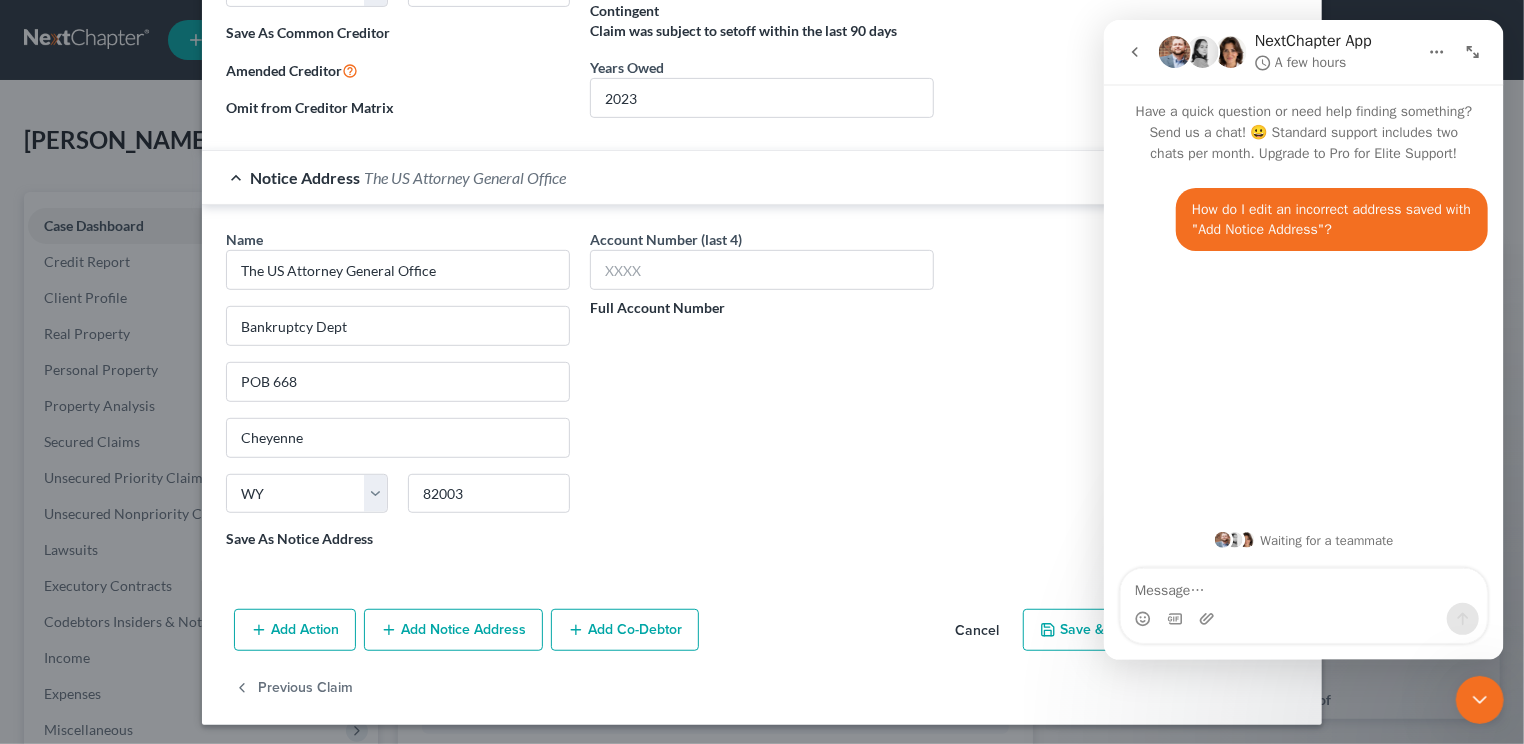 click 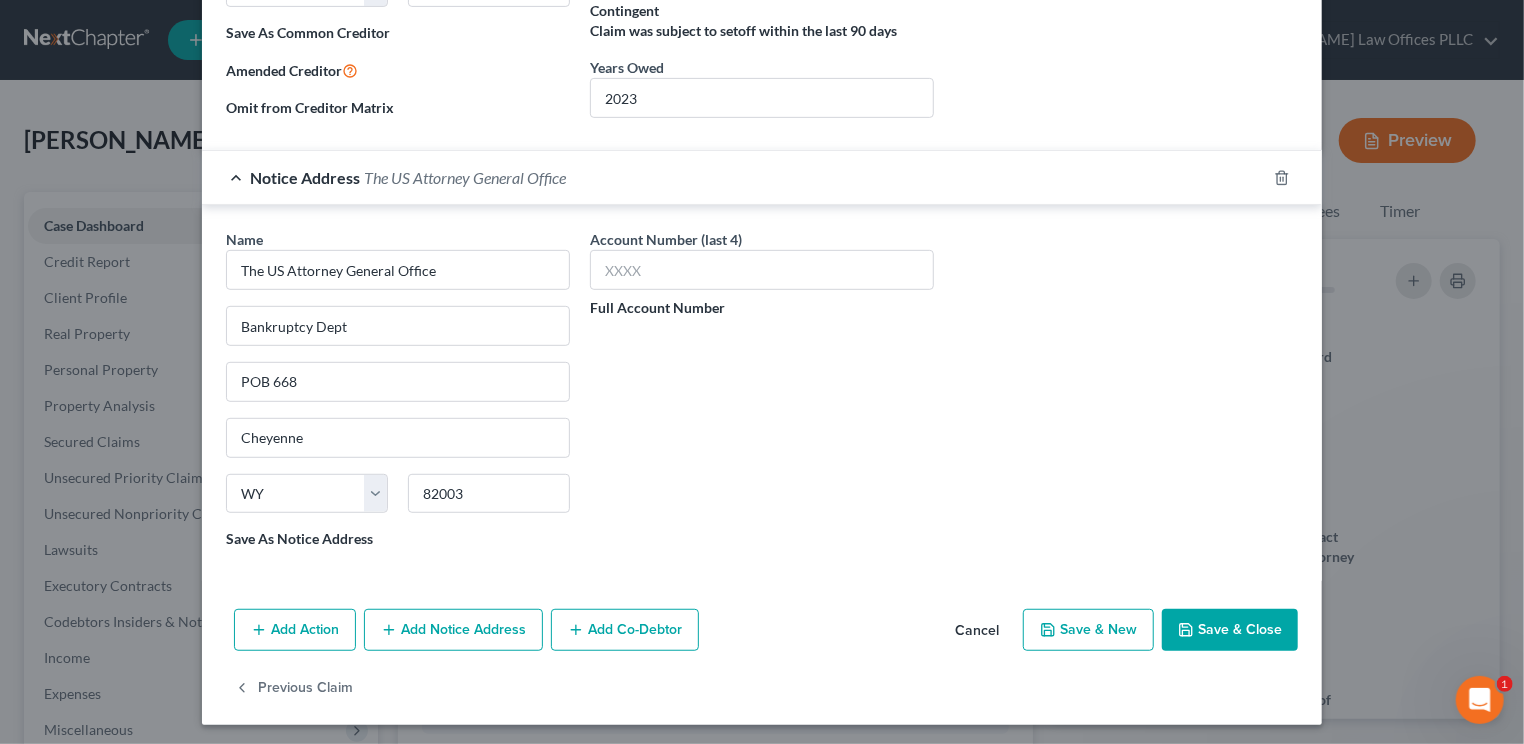 scroll, scrollTop: 0, scrollLeft: 0, axis: both 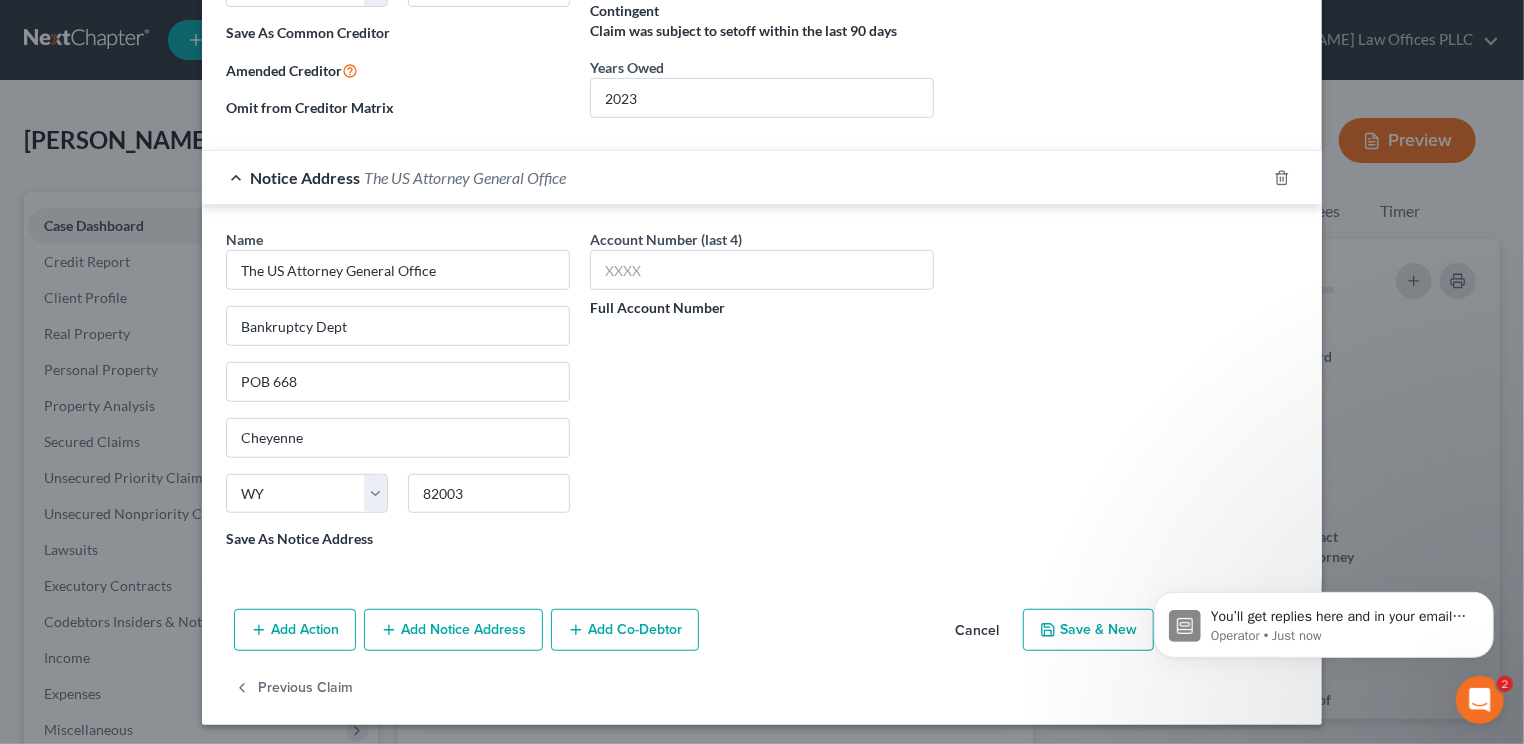 click on "Add Notice Address" at bounding box center [453, 630] 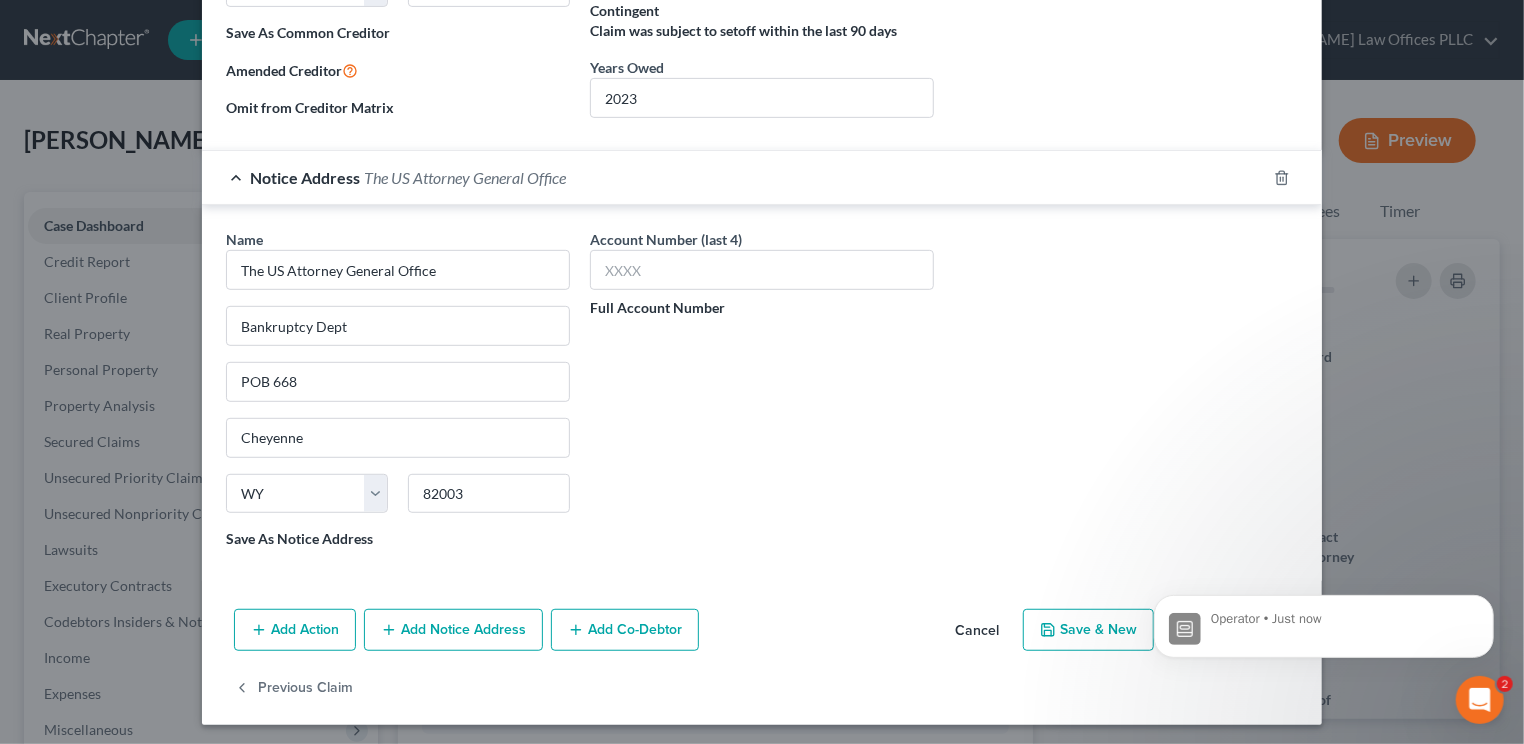 scroll, scrollTop: 144, scrollLeft: 0, axis: vertical 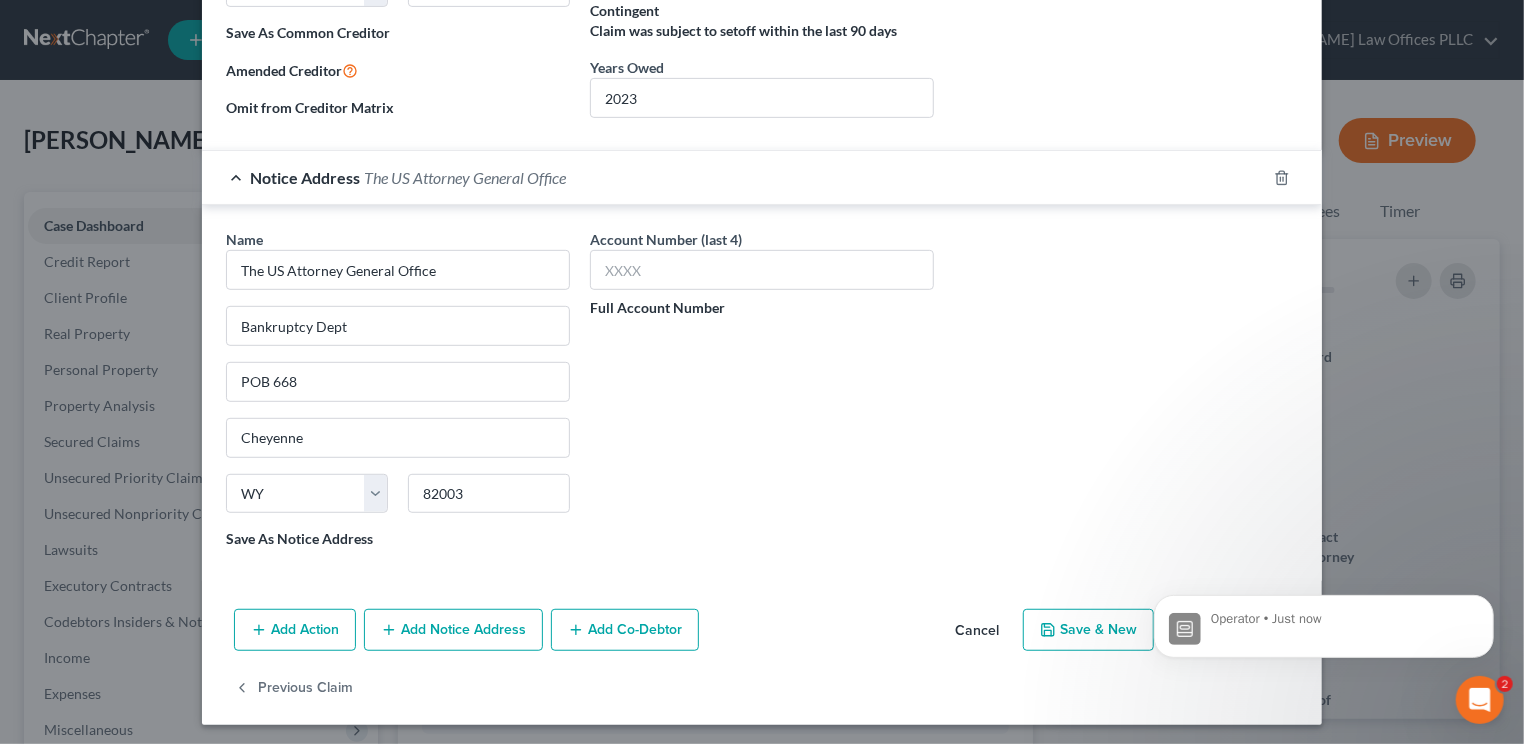 click on "Account Number (last 4)
Full Account Number" at bounding box center [762, 273] 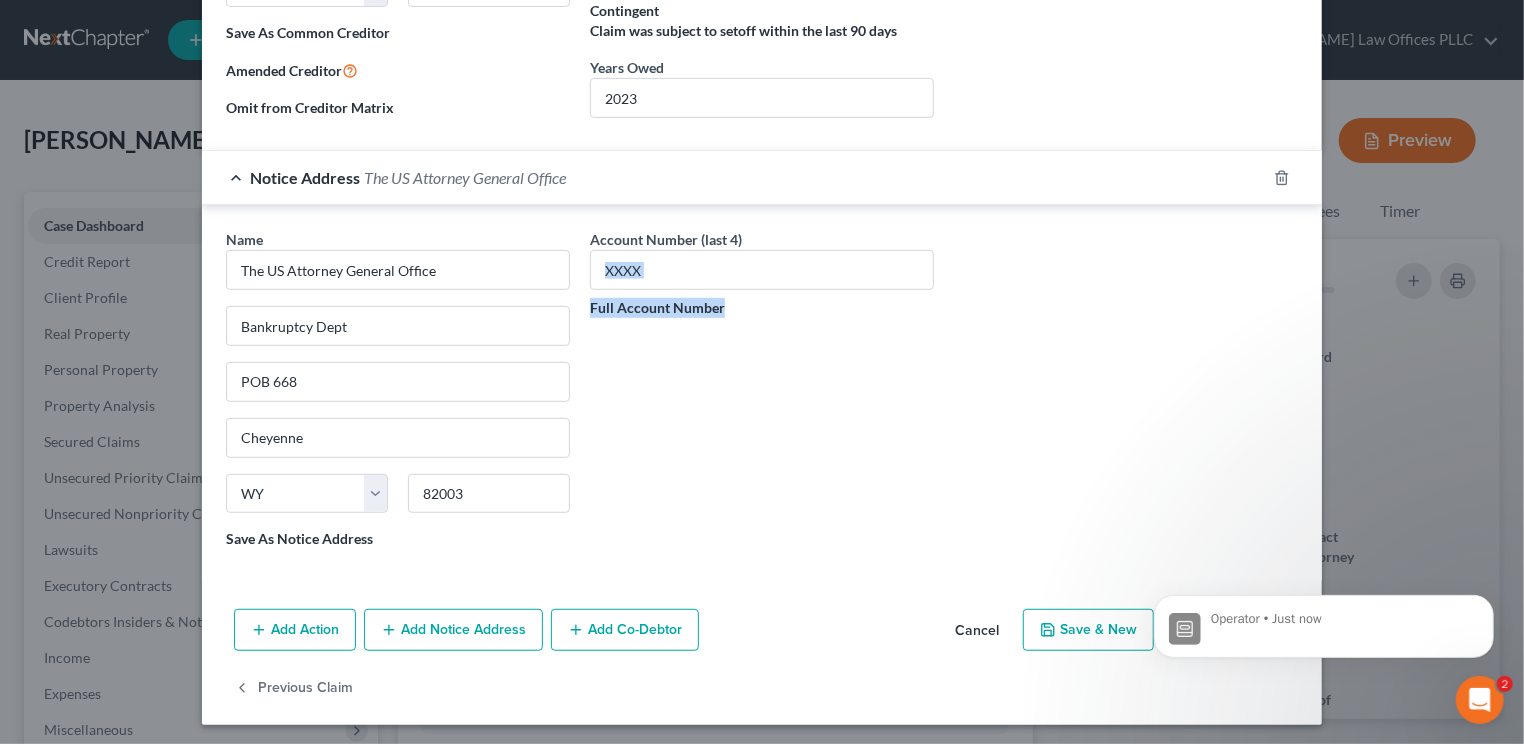 drag, startPoint x: 804, startPoint y: 385, endPoint x: 839, endPoint y: 333, distance: 62.681736 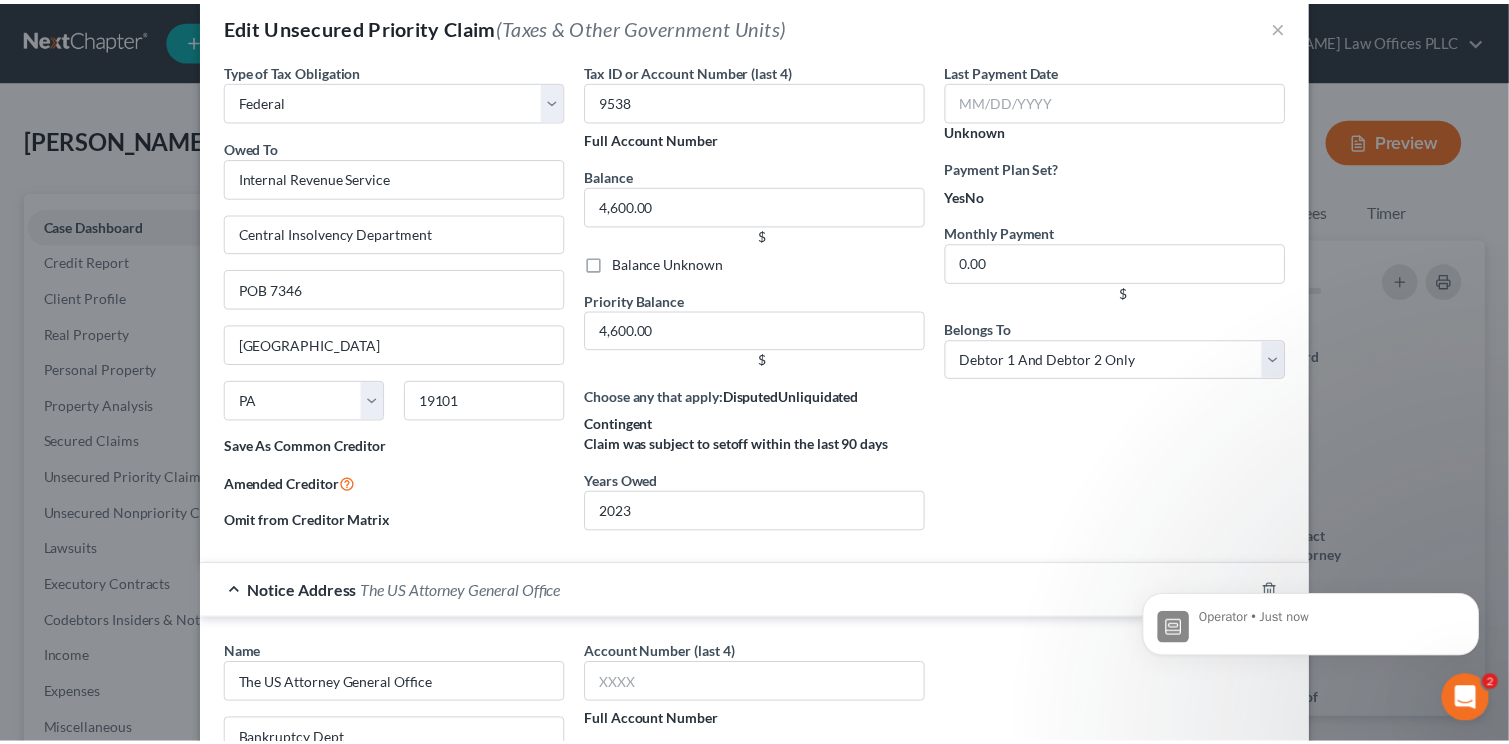 scroll, scrollTop: 0, scrollLeft: 0, axis: both 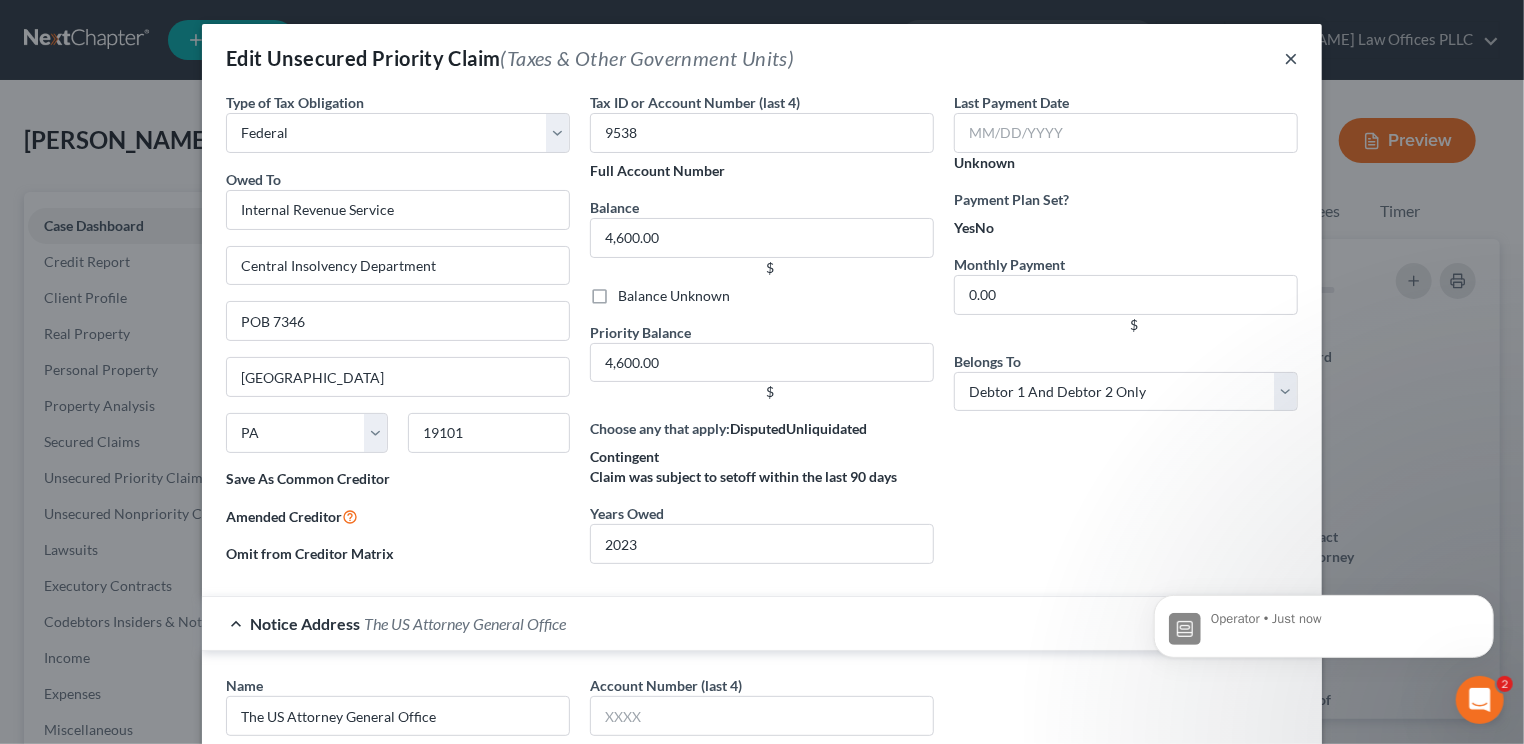 click on "×" at bounding box center (1291, 58) 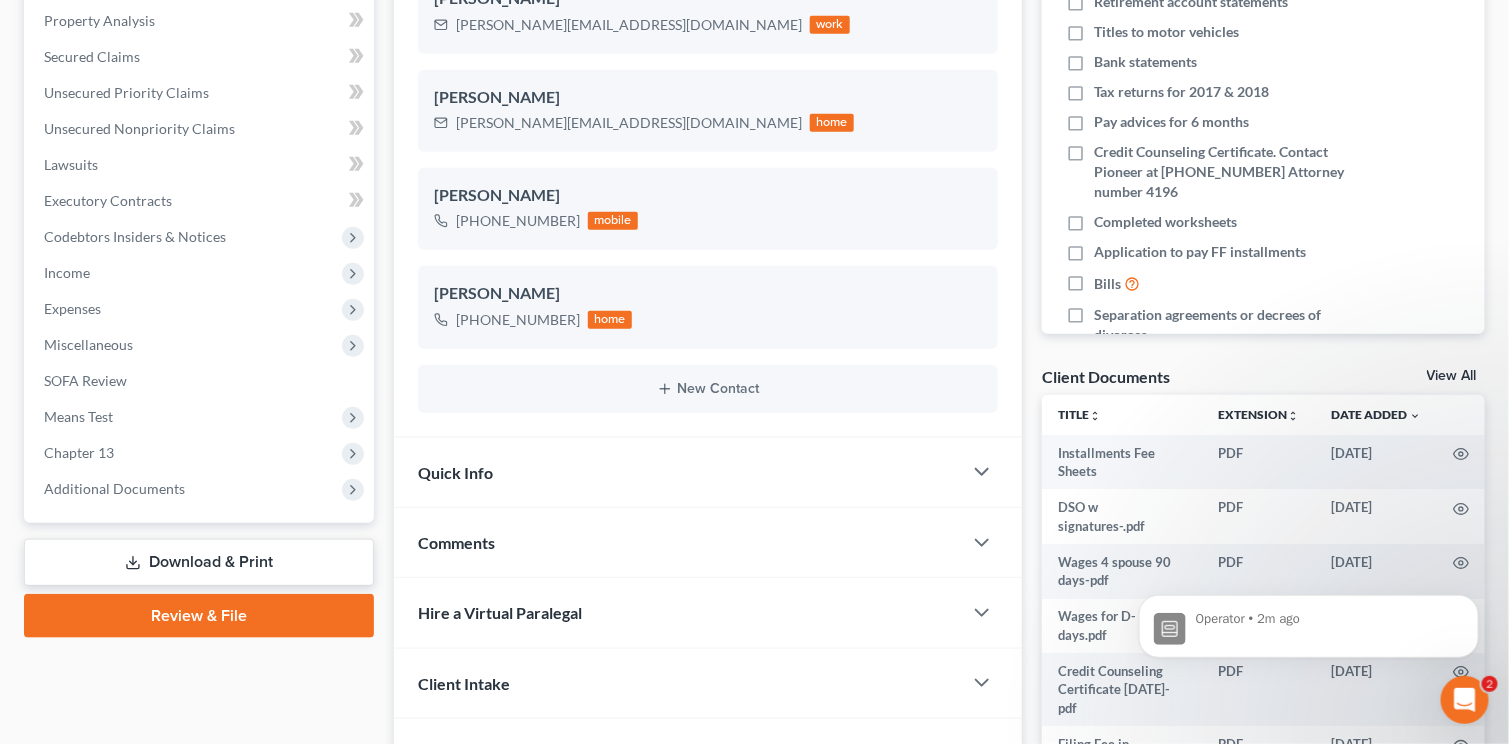 scroll, scrollTop: 382, scrollLeft: 0, axis: vertical 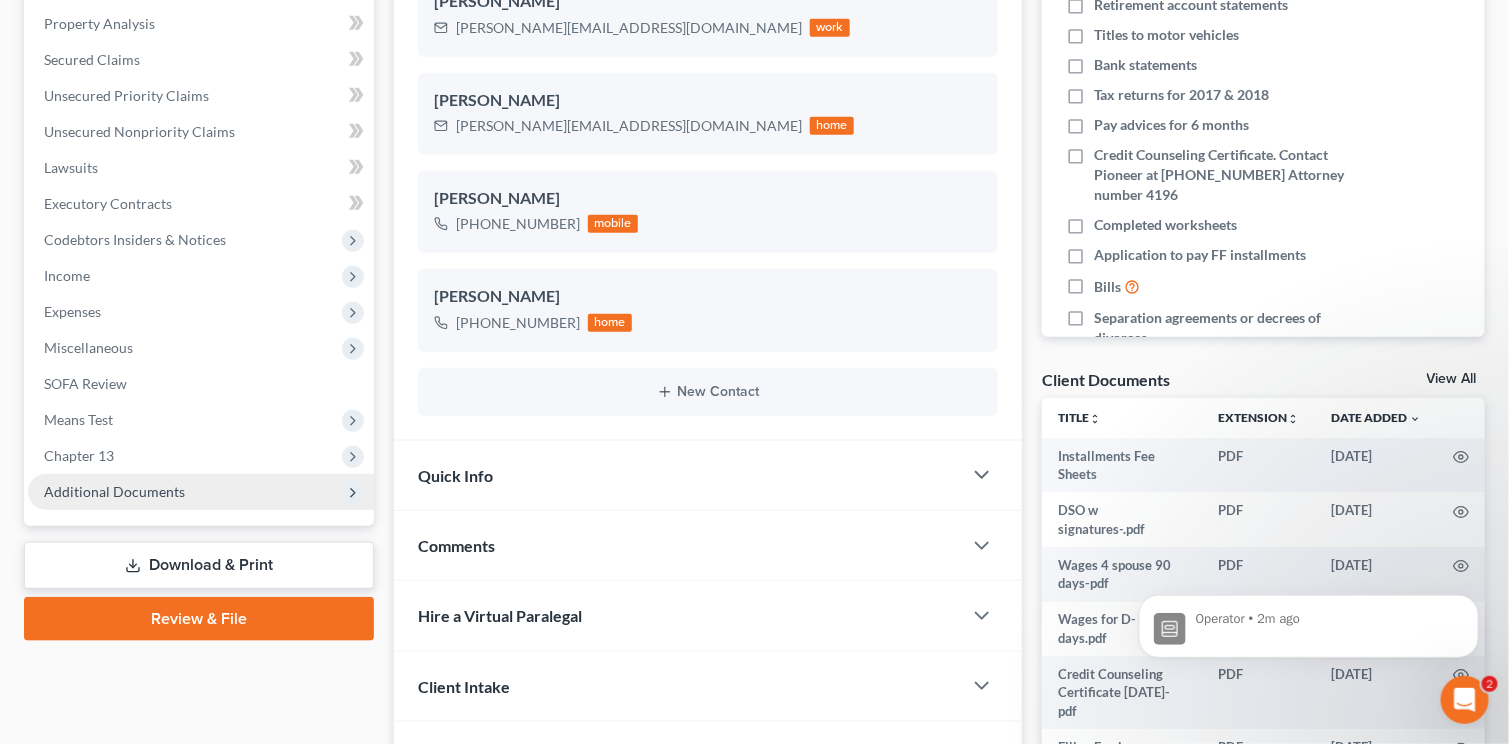 click on "Additional Documents" at bounding box center [201, 492] 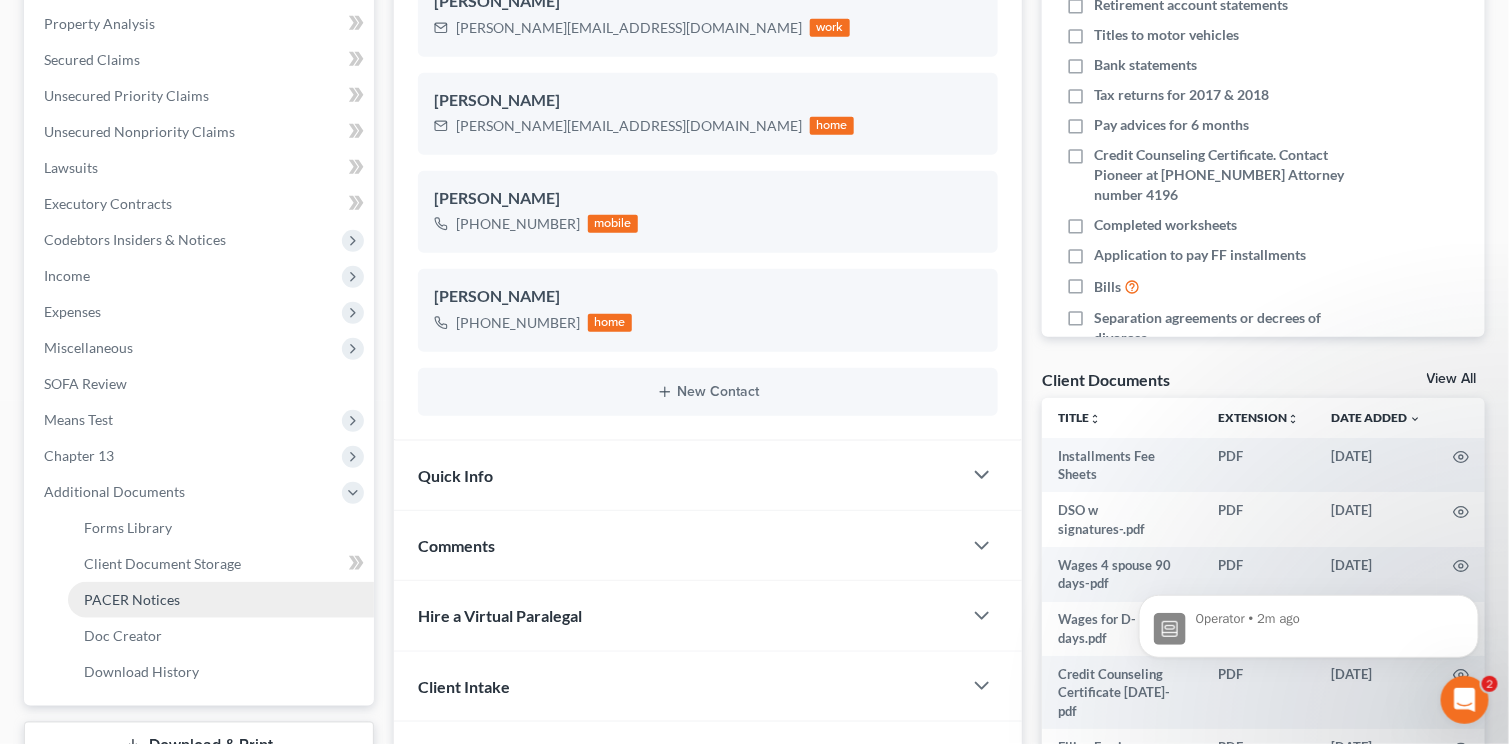 click on "PACER Notices" at bounding box center [132, 599] 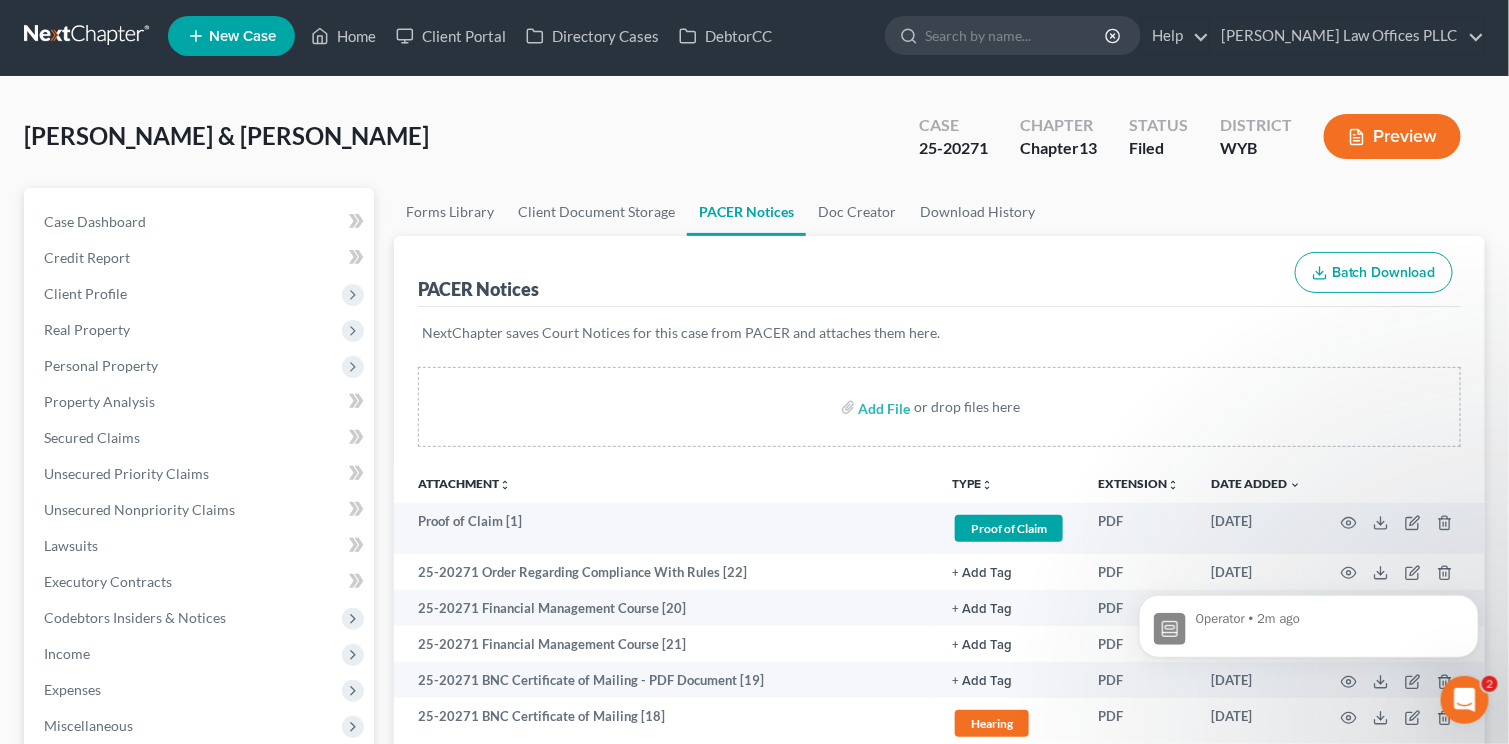 scroll, scrollTop: 0, scrollLeft: 0, axis: both 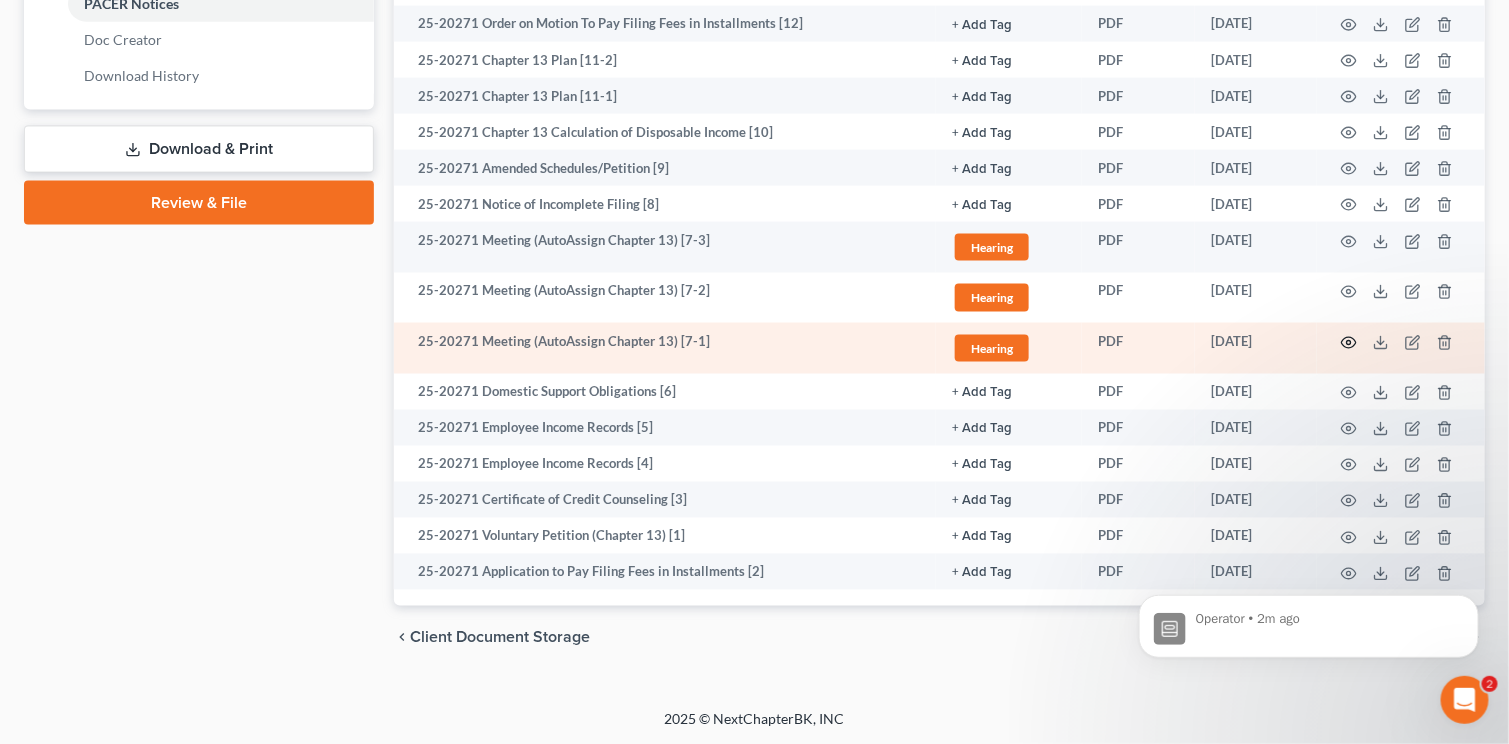 click 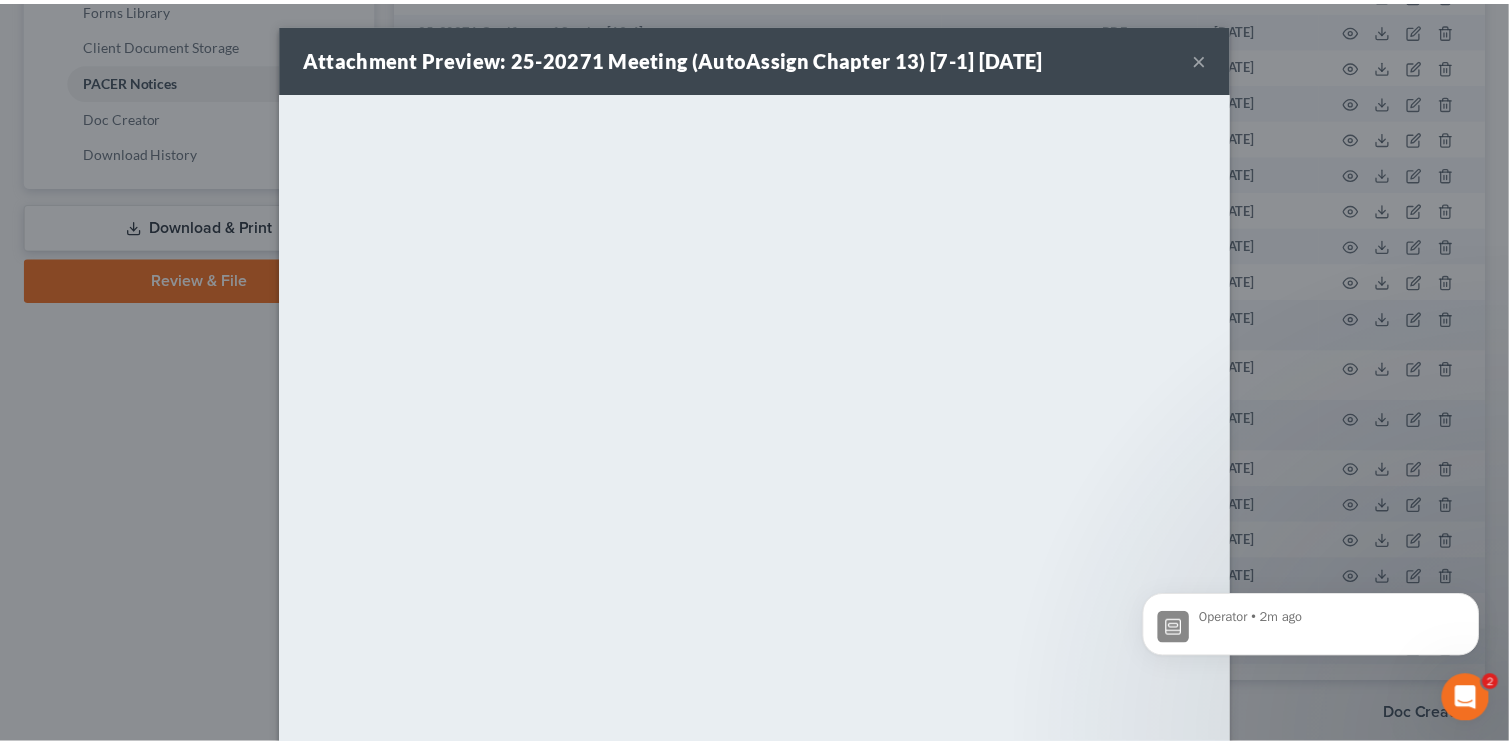 scroll, scrollTop: 901, scrollLeft: 0, axis: vertical 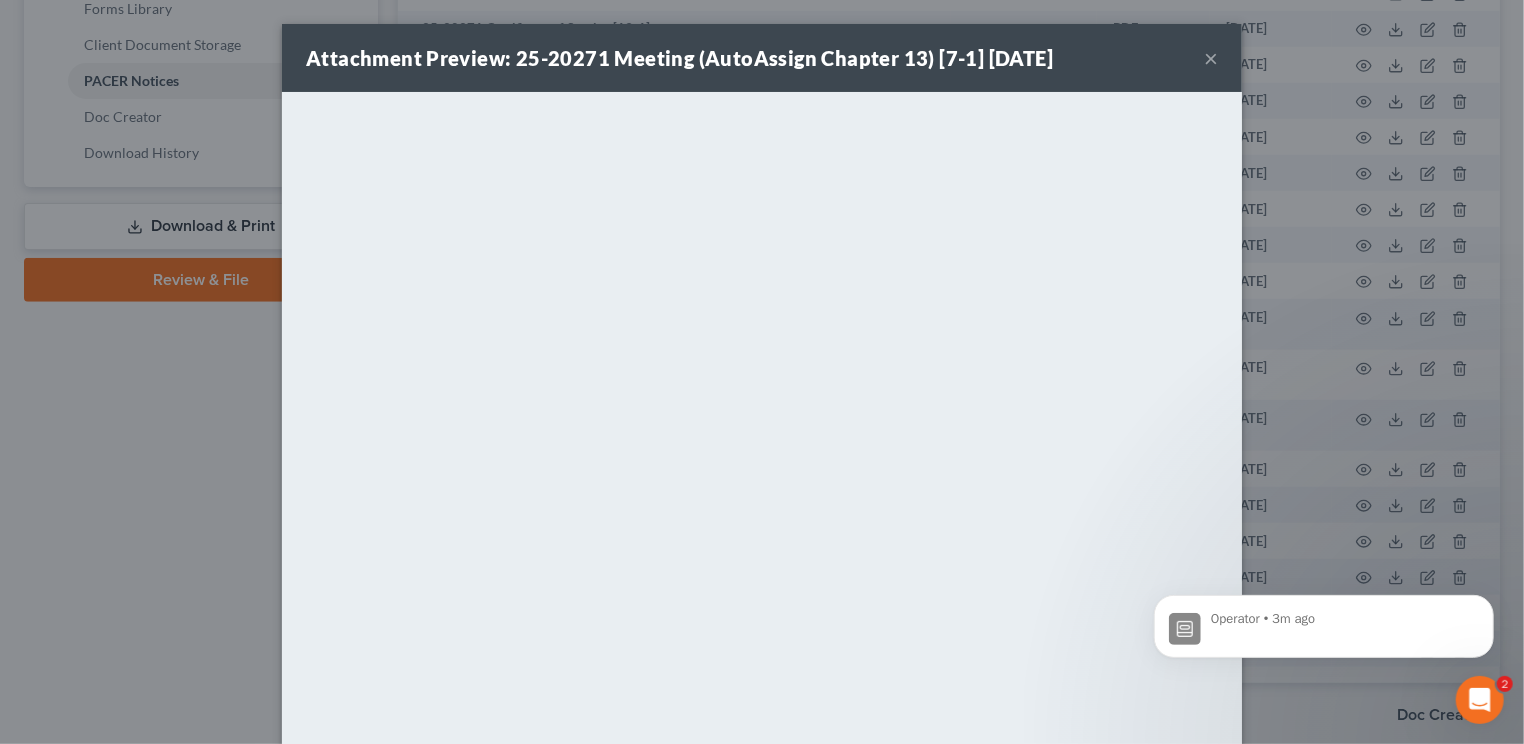 click on "×" at bounding box center (1211, 58) 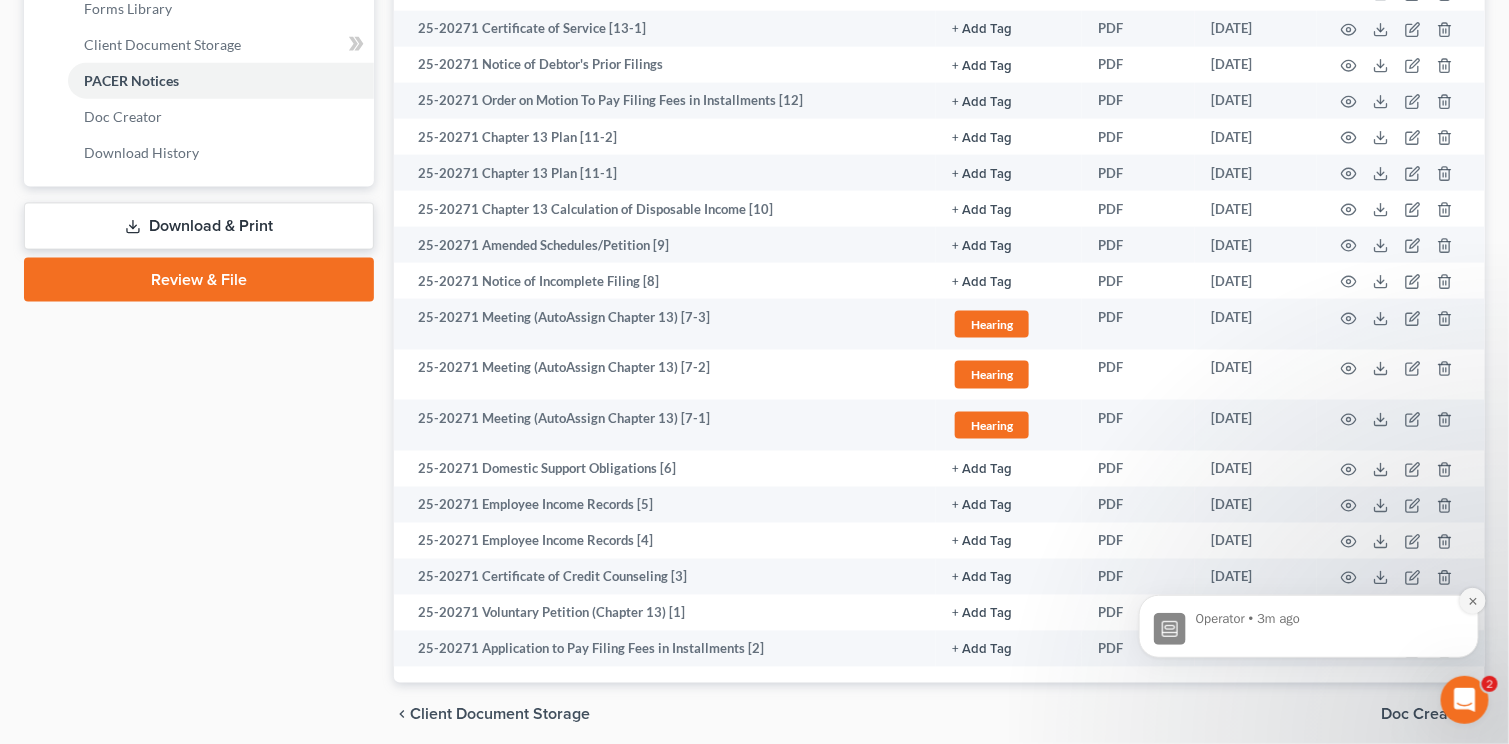click at bounding box center [1472, 600] 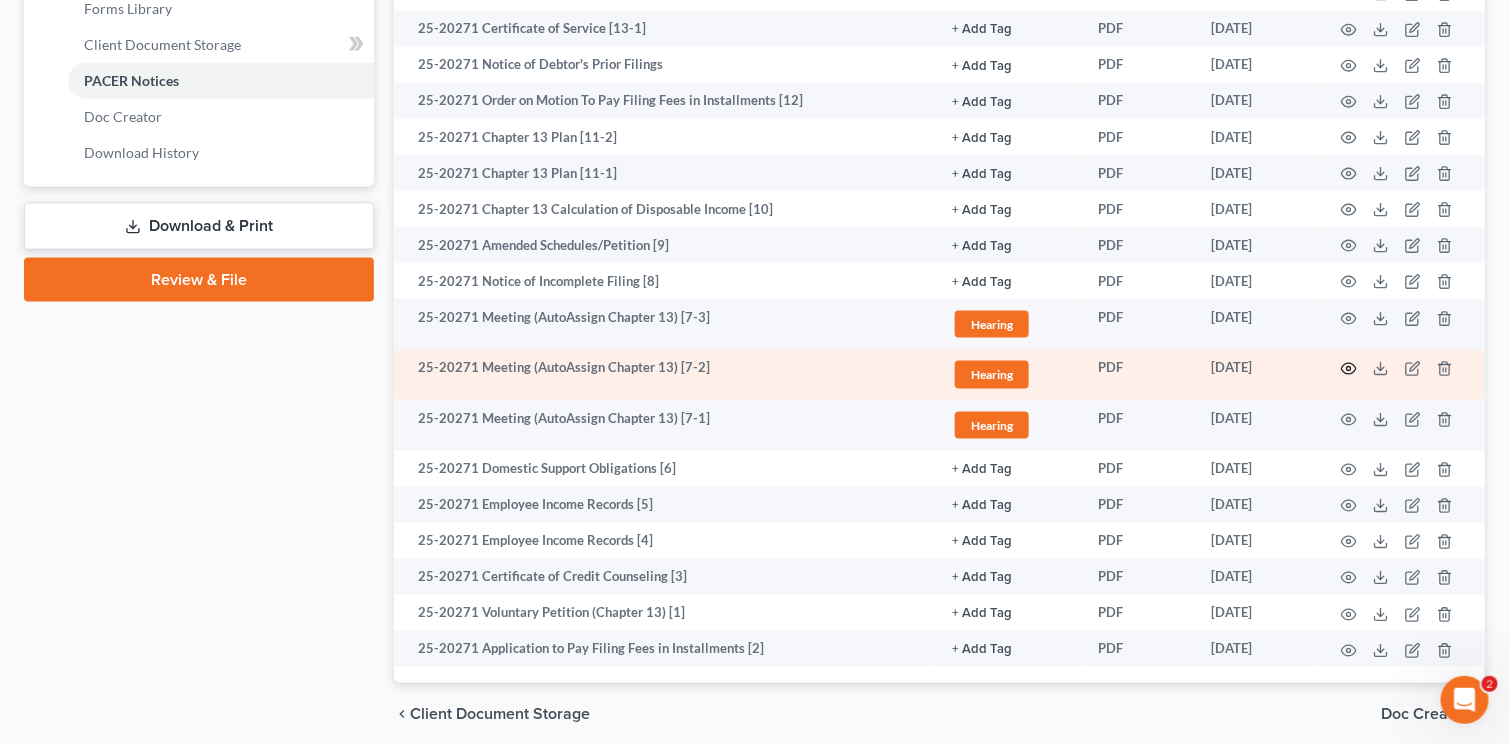 click 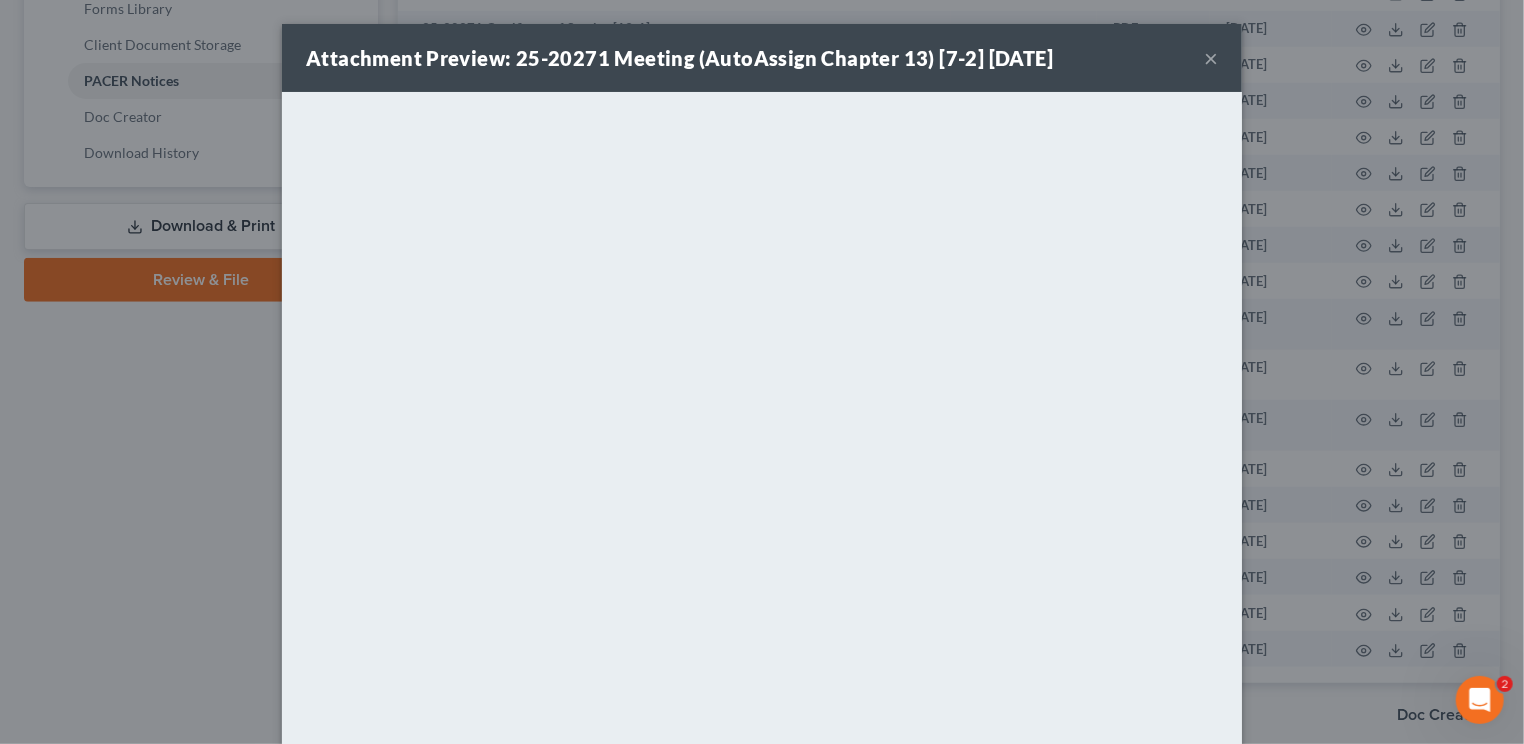 click on "×" at bounding box center (1211, 58) 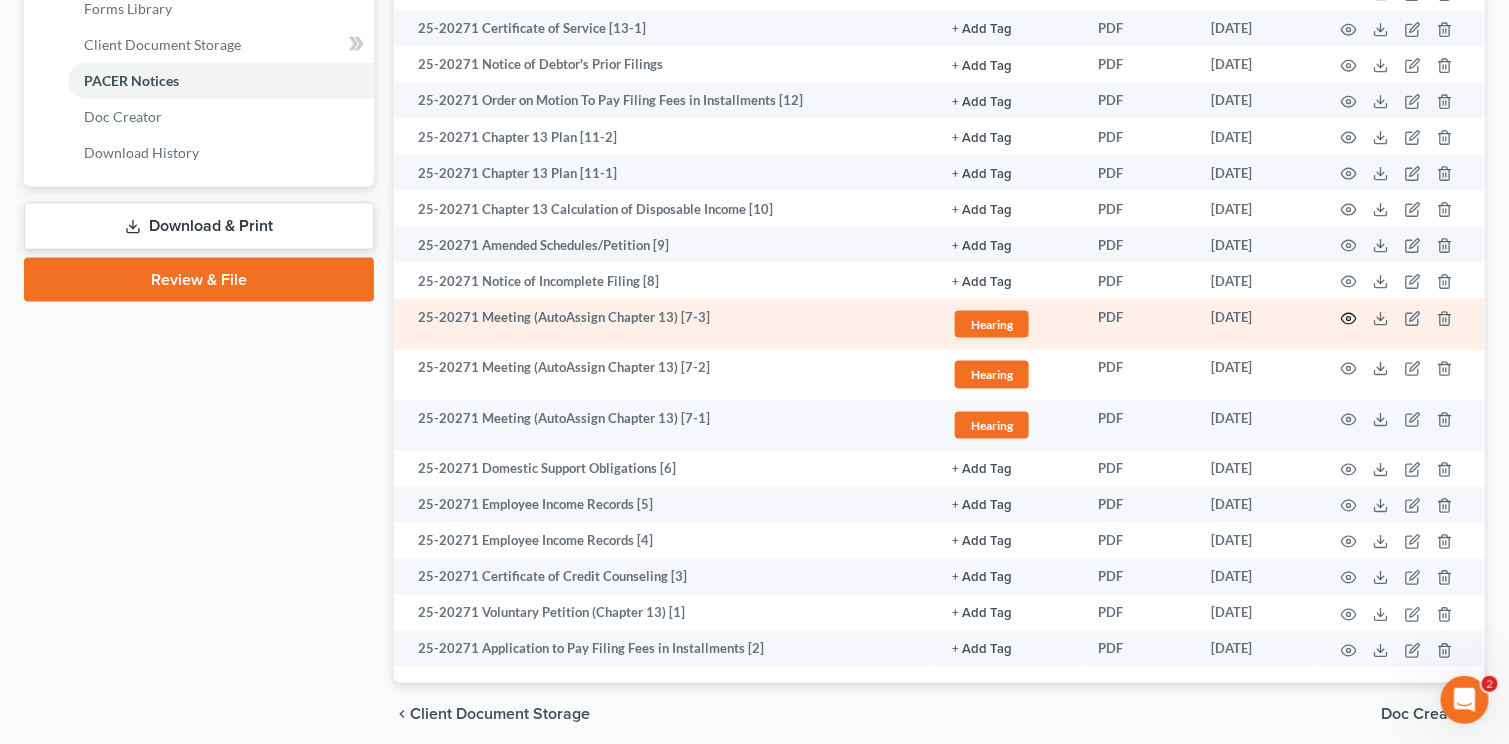 click 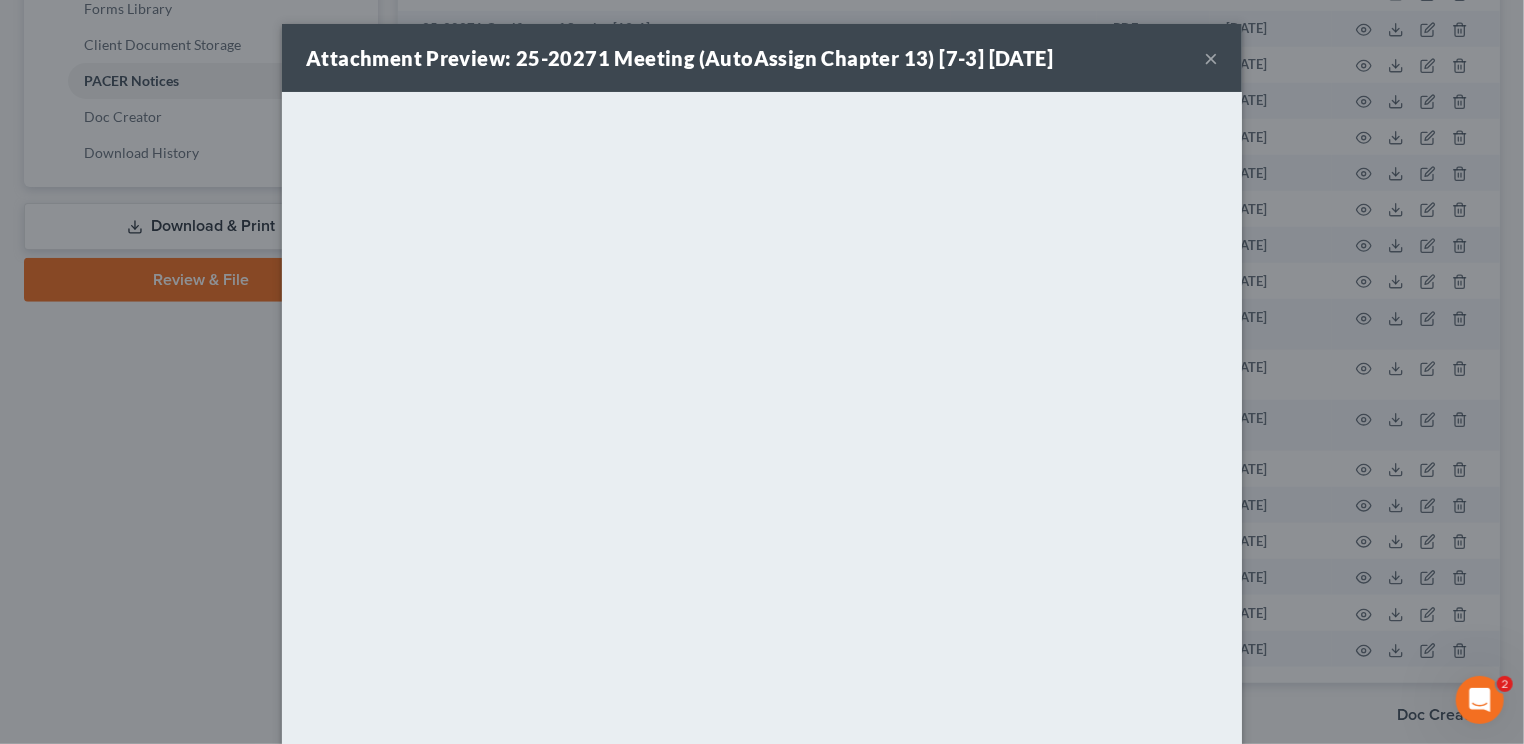 click on "×" at bounding box center [1211, 58] 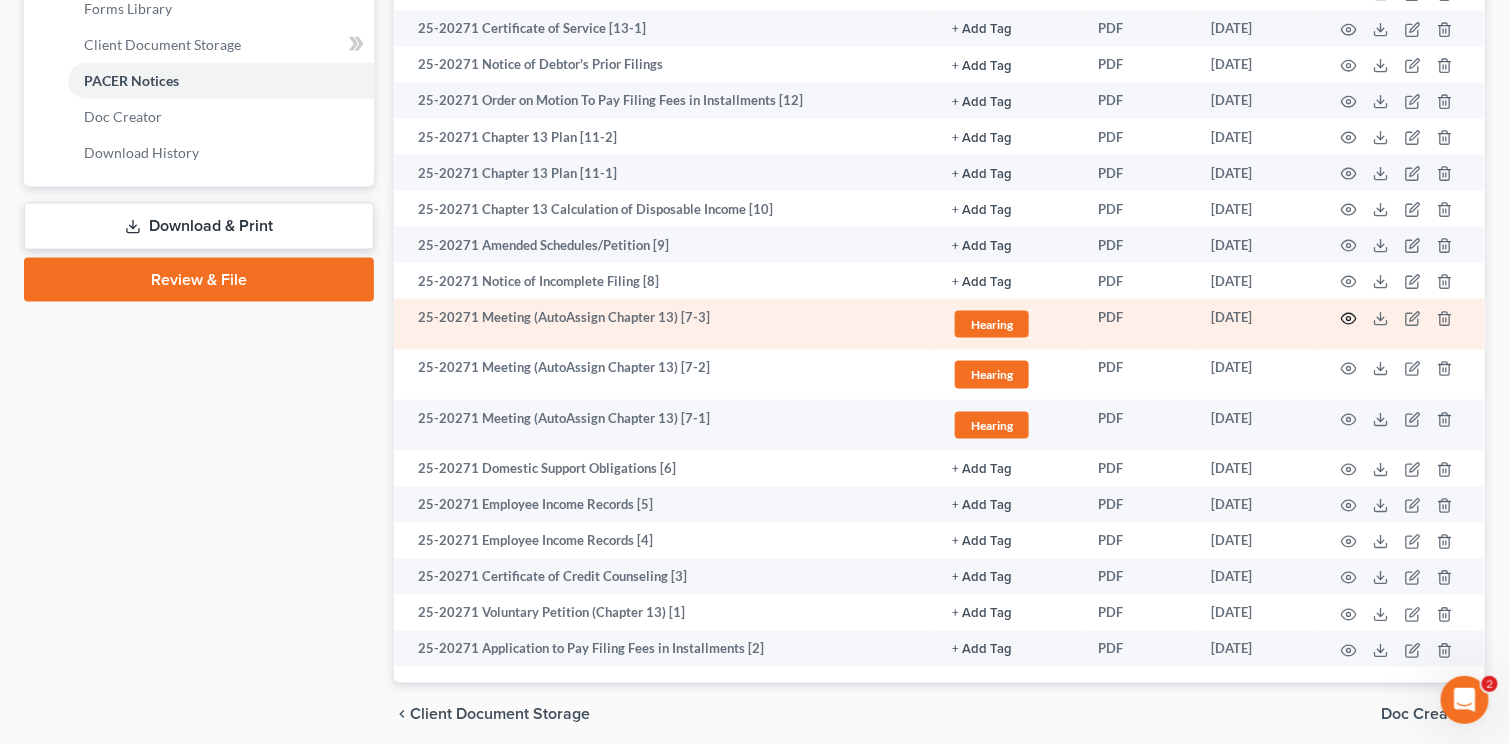 click 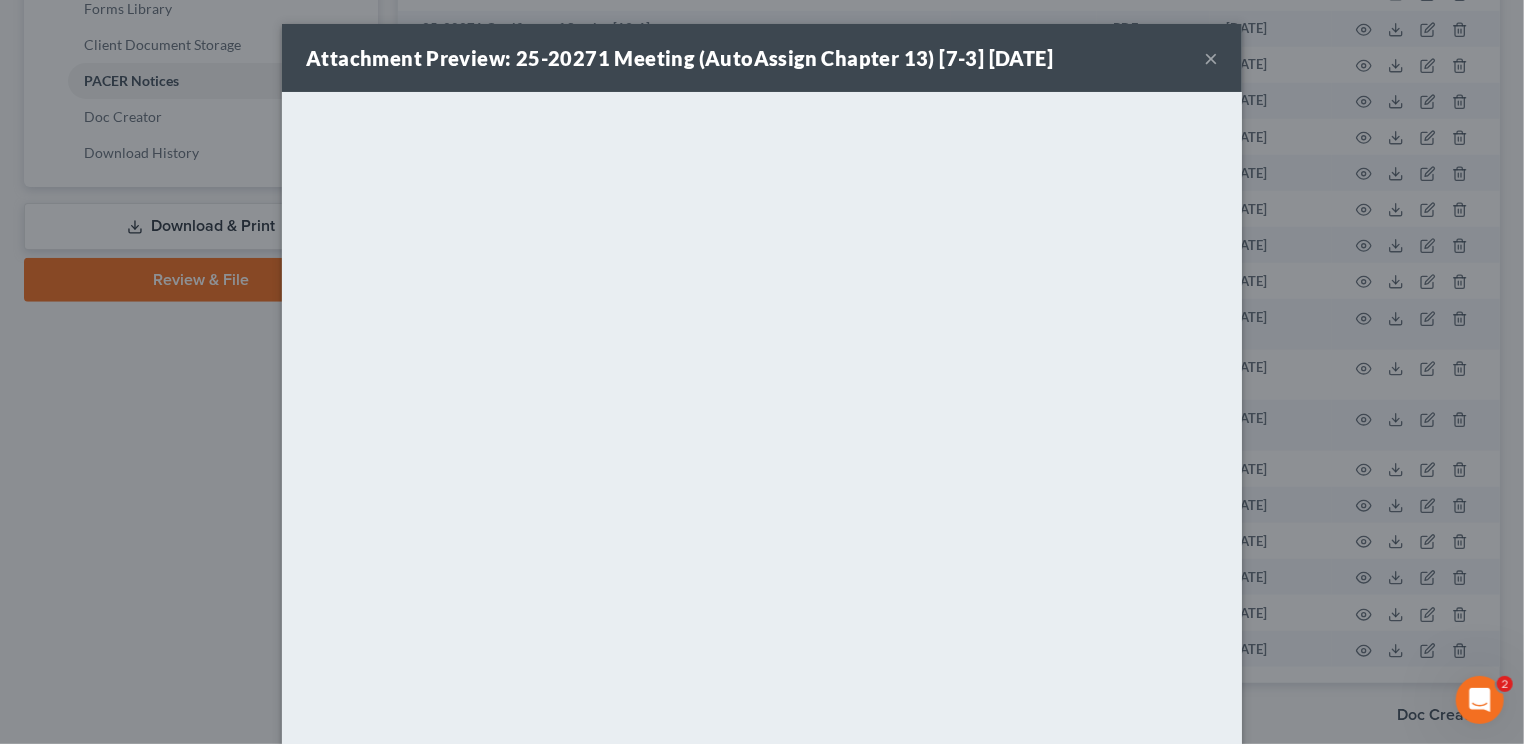 click on "×" at bounding box center [1211, 58] 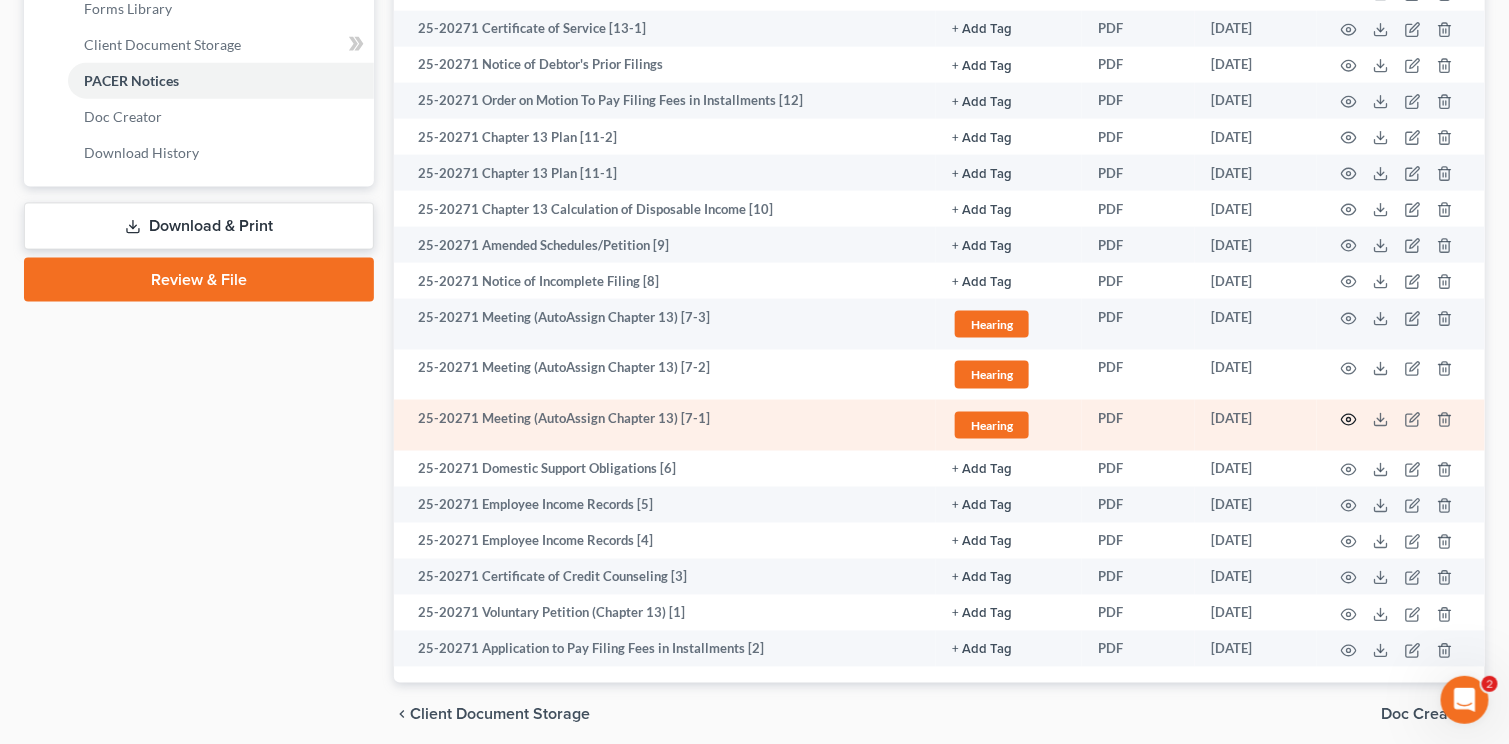 click 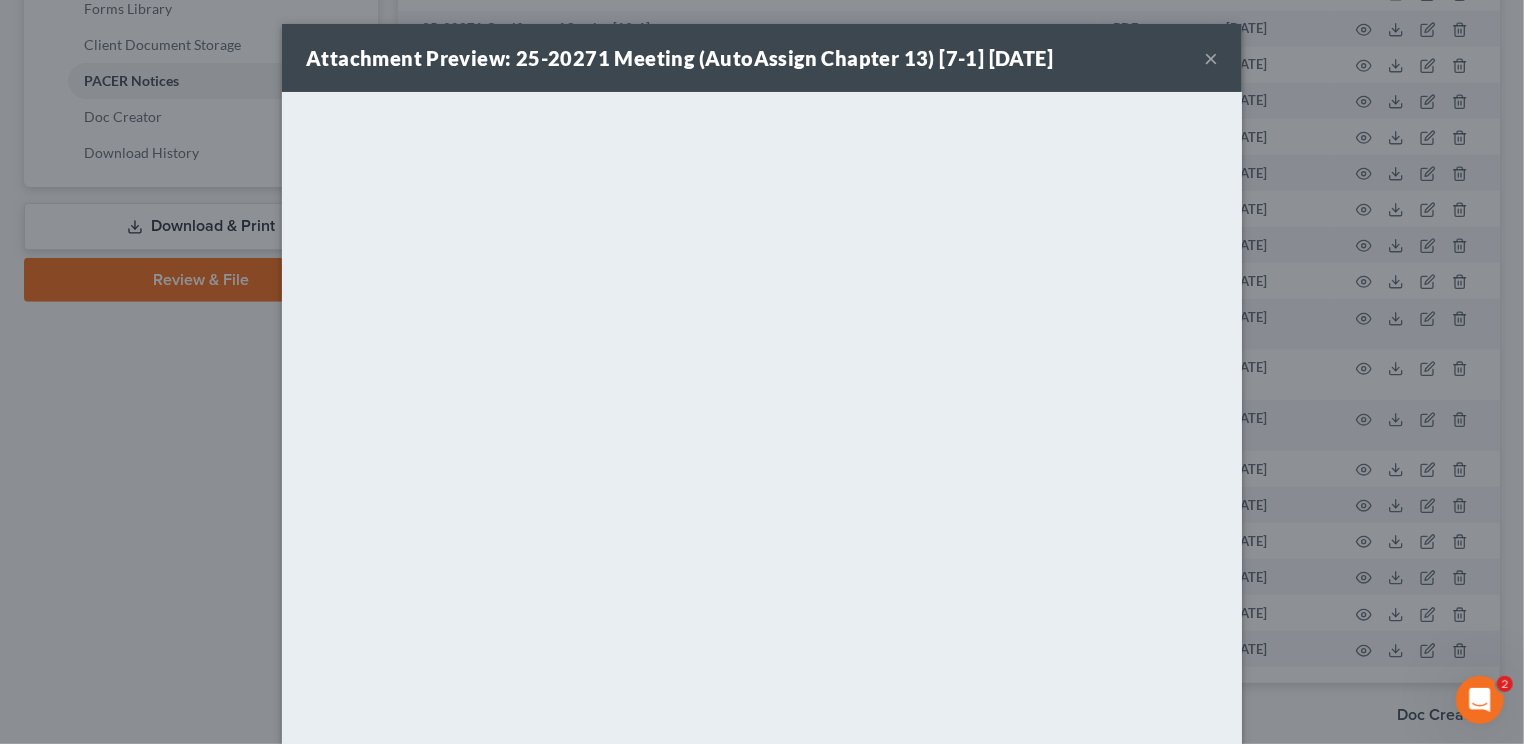 click on "×" at bounding box center (1211, 58) 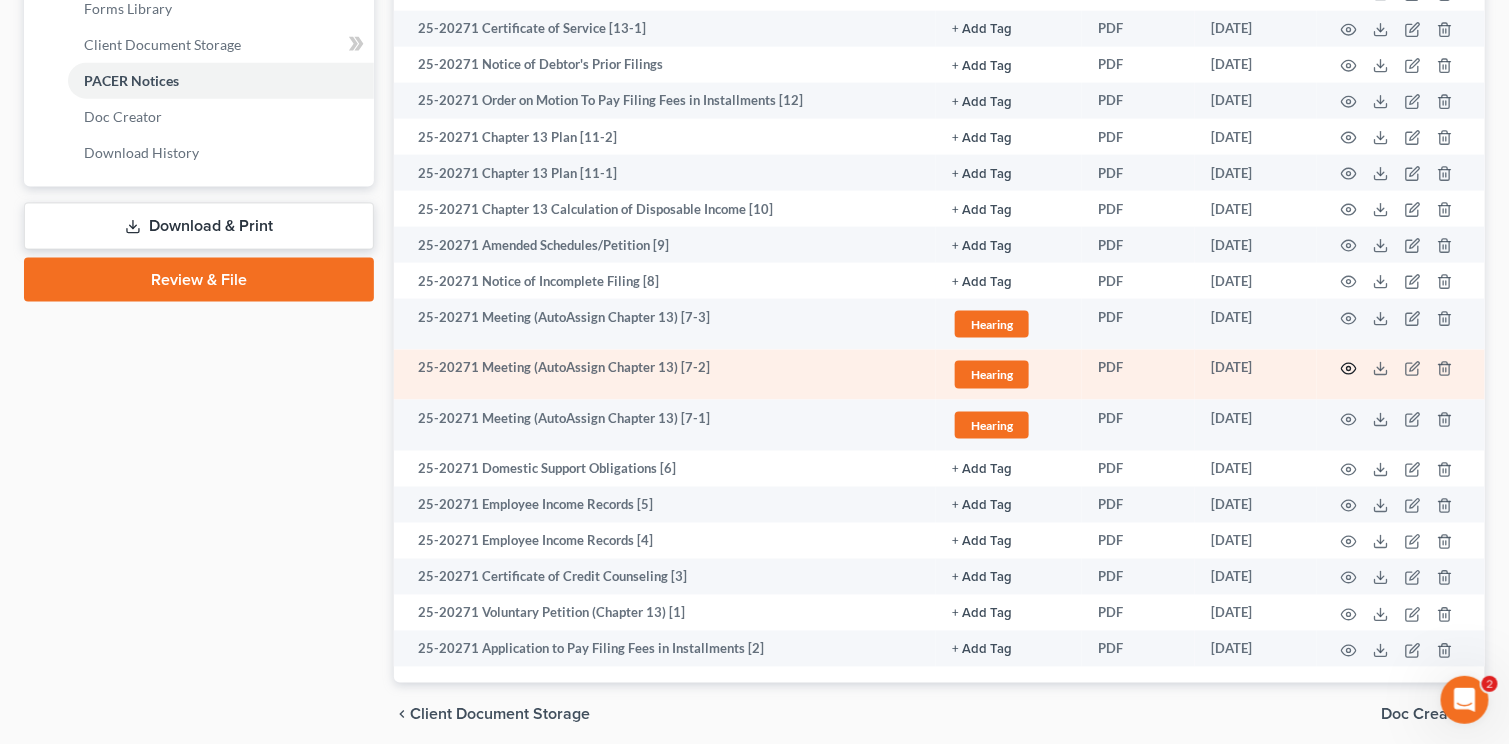 click 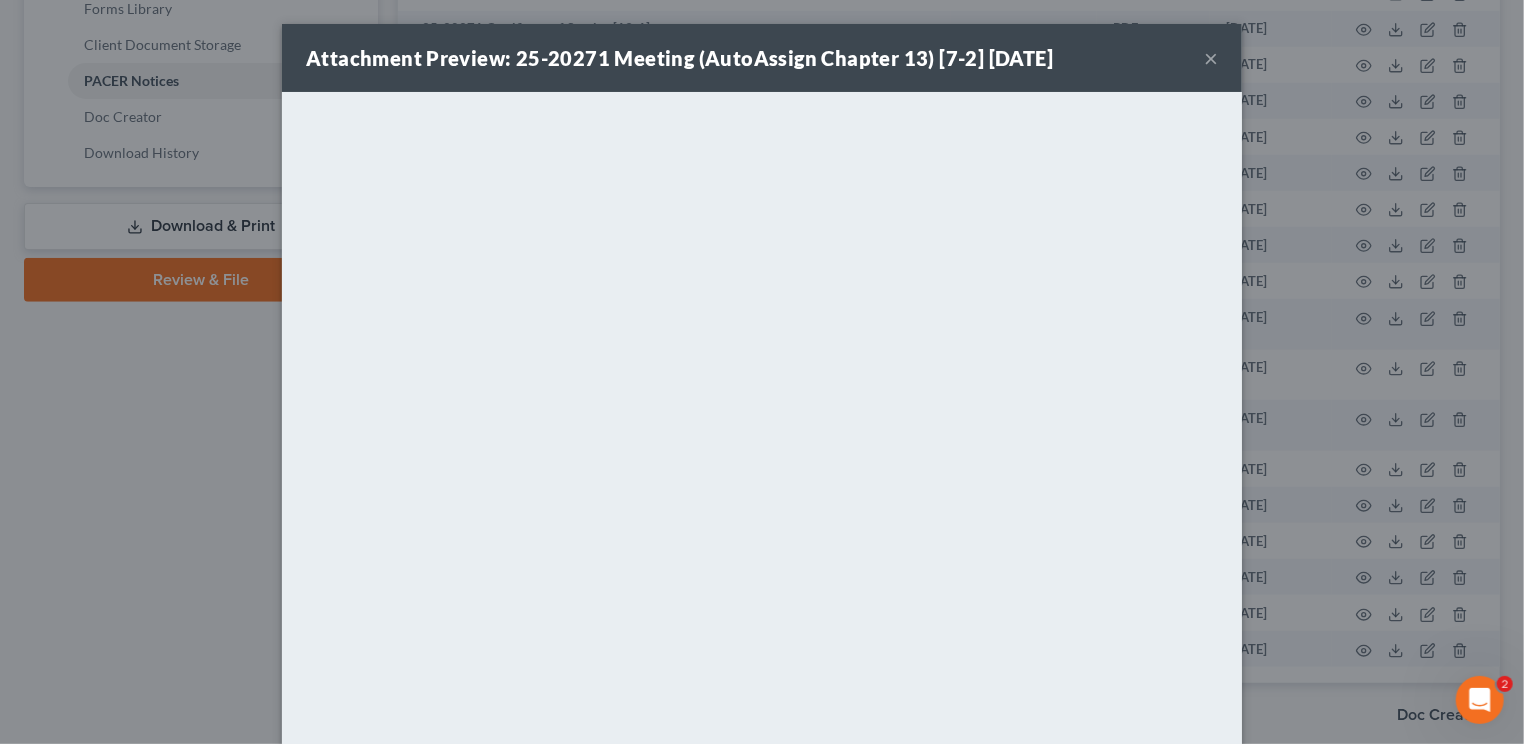 click on "×" at bounding box center (1211, 58) 